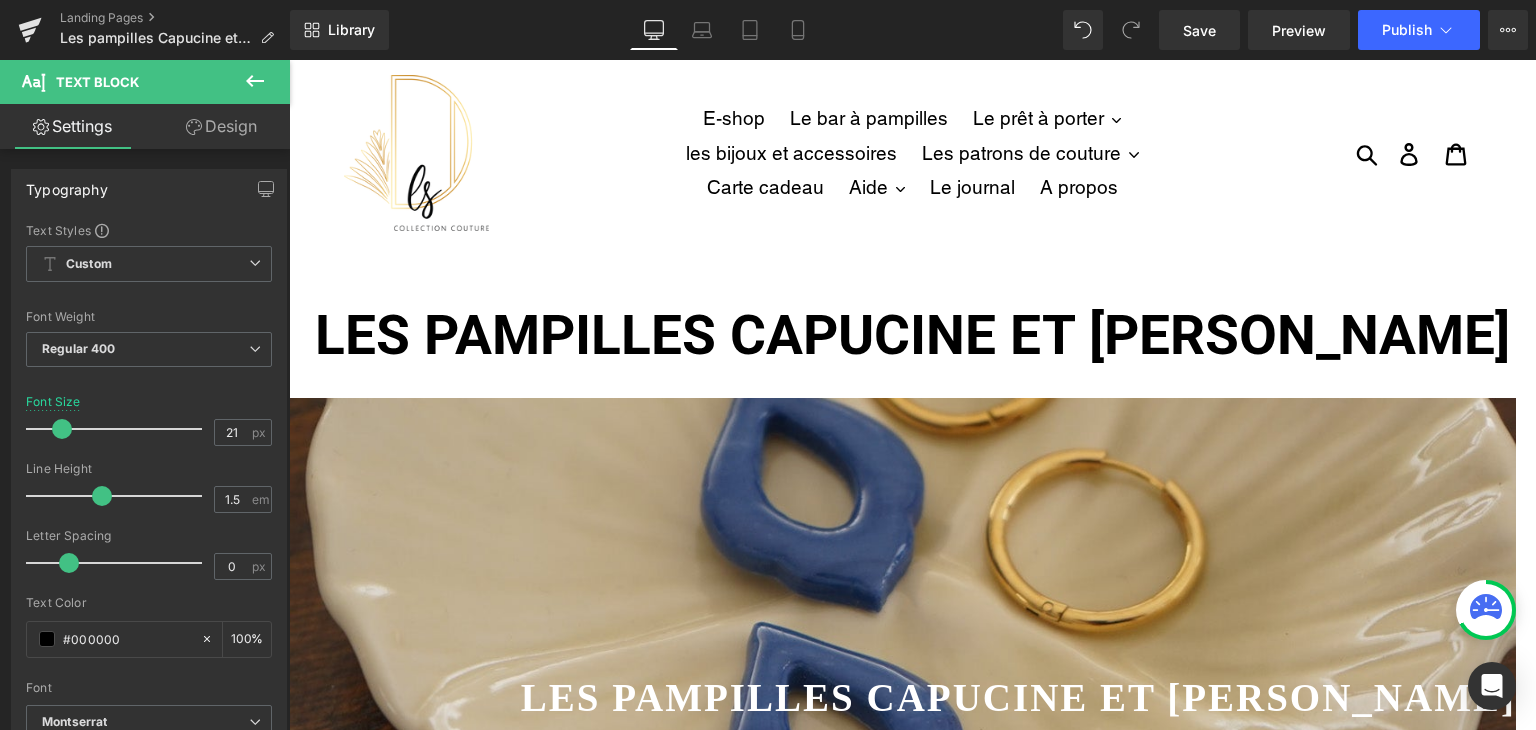 scroll, scrollTop: 520, scrollLeft: 0, axis: vertical 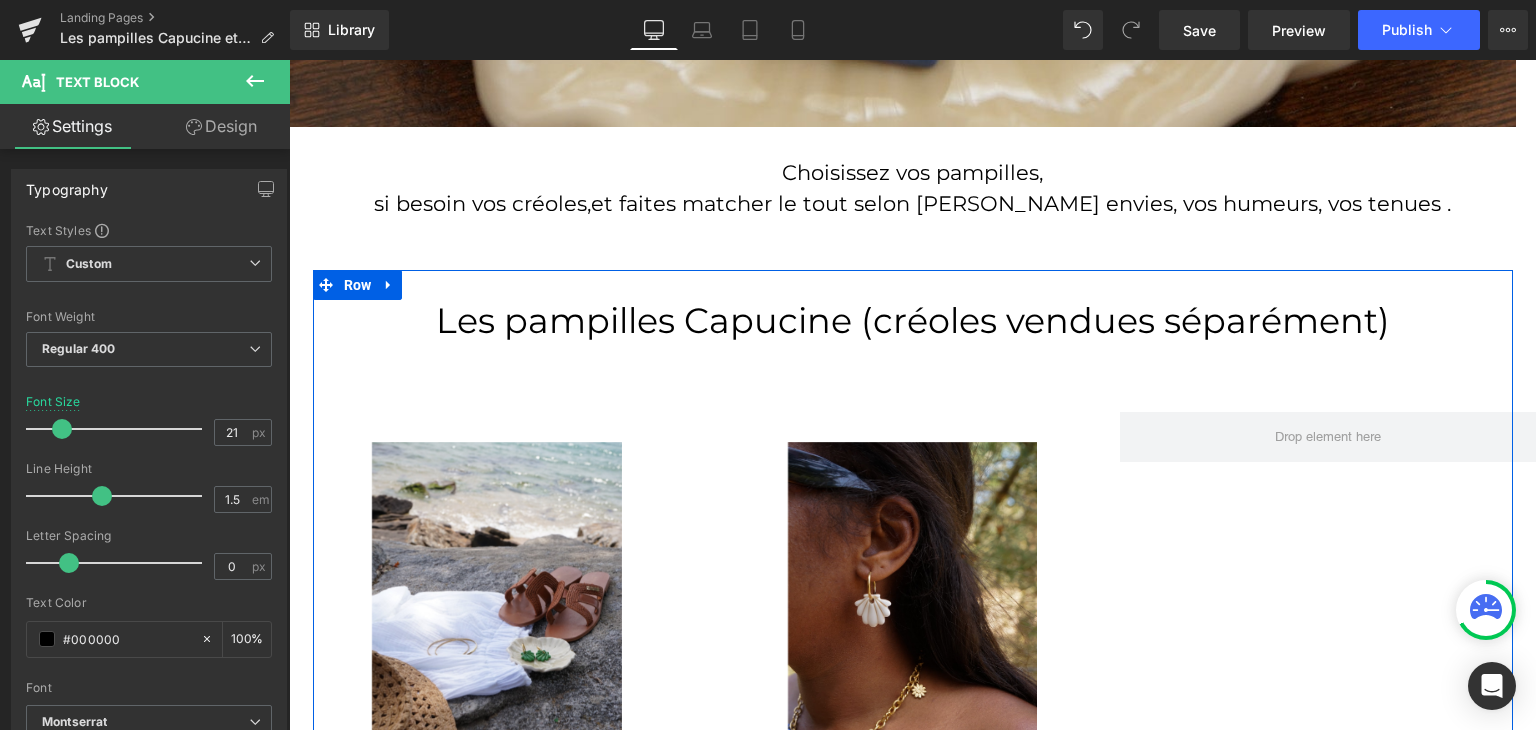 click on "Les pampilles Capucine (créoles vendues séparément)   Heading
Image
‹ ›
Carousel         Heading         Les pampilles Capucine vert gazon Heading         Row
Image
‹ ›" at bounding box center (913, 640) 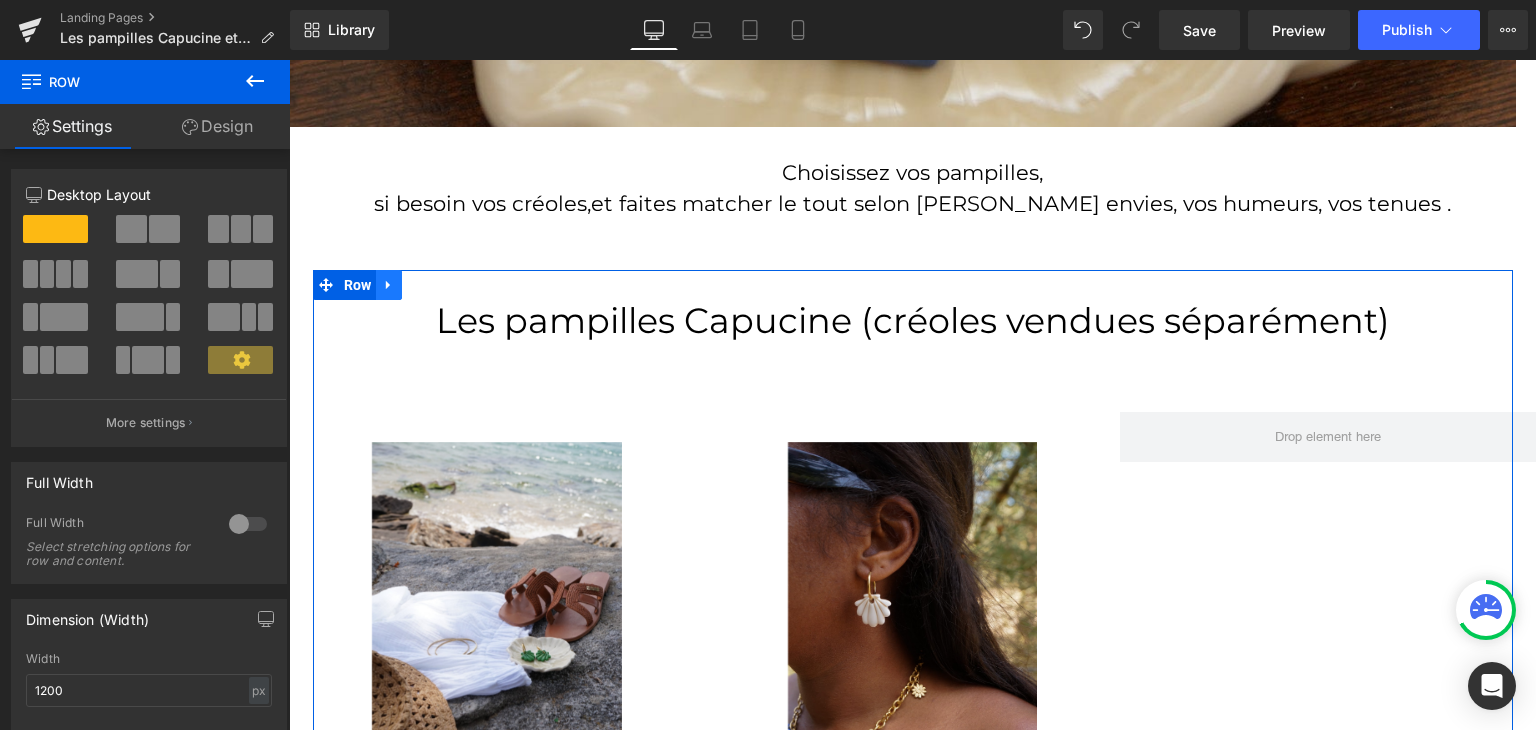 click 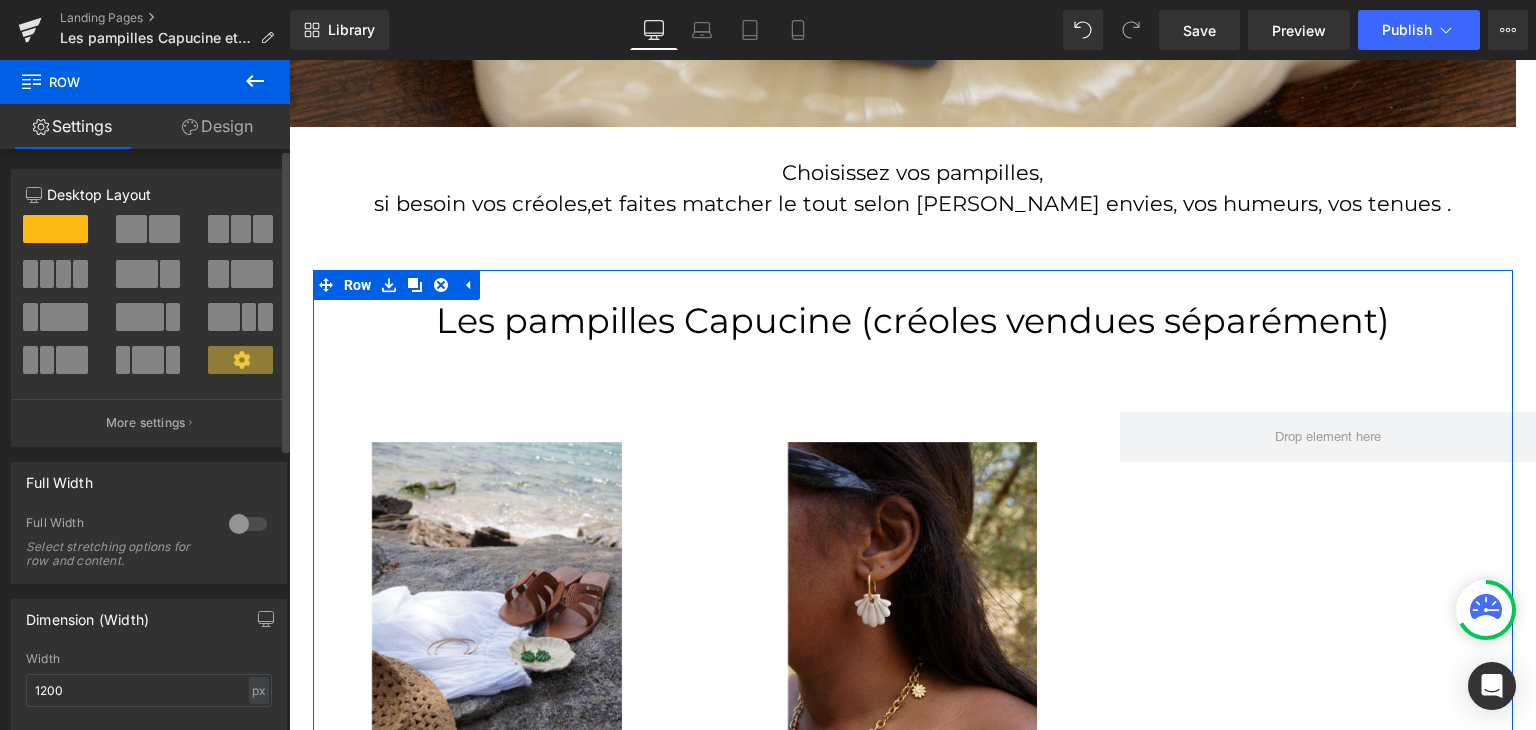 click at bounding box center (248, 524) 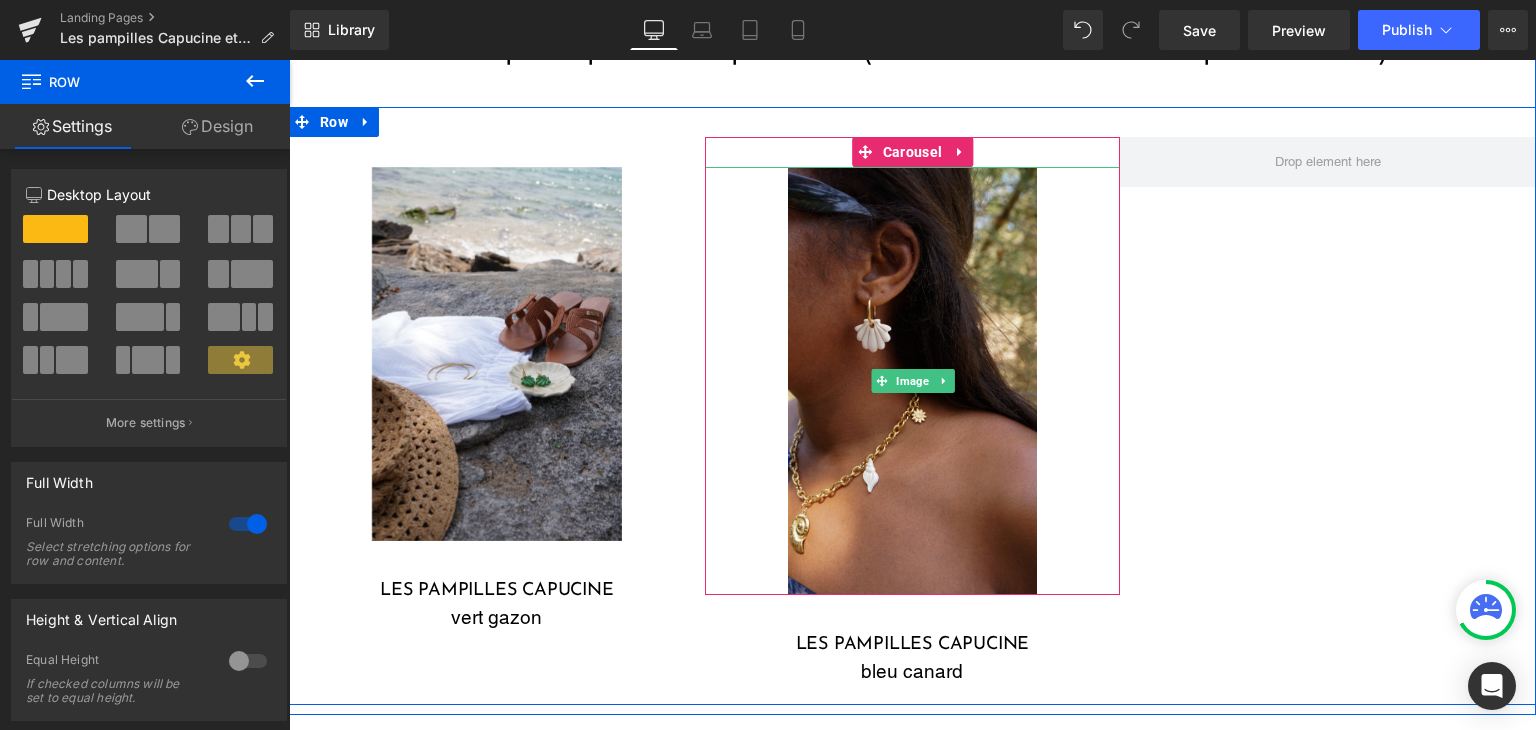 scroll, scrollTop: 1100, scrollLeft: 0, axis: vertical 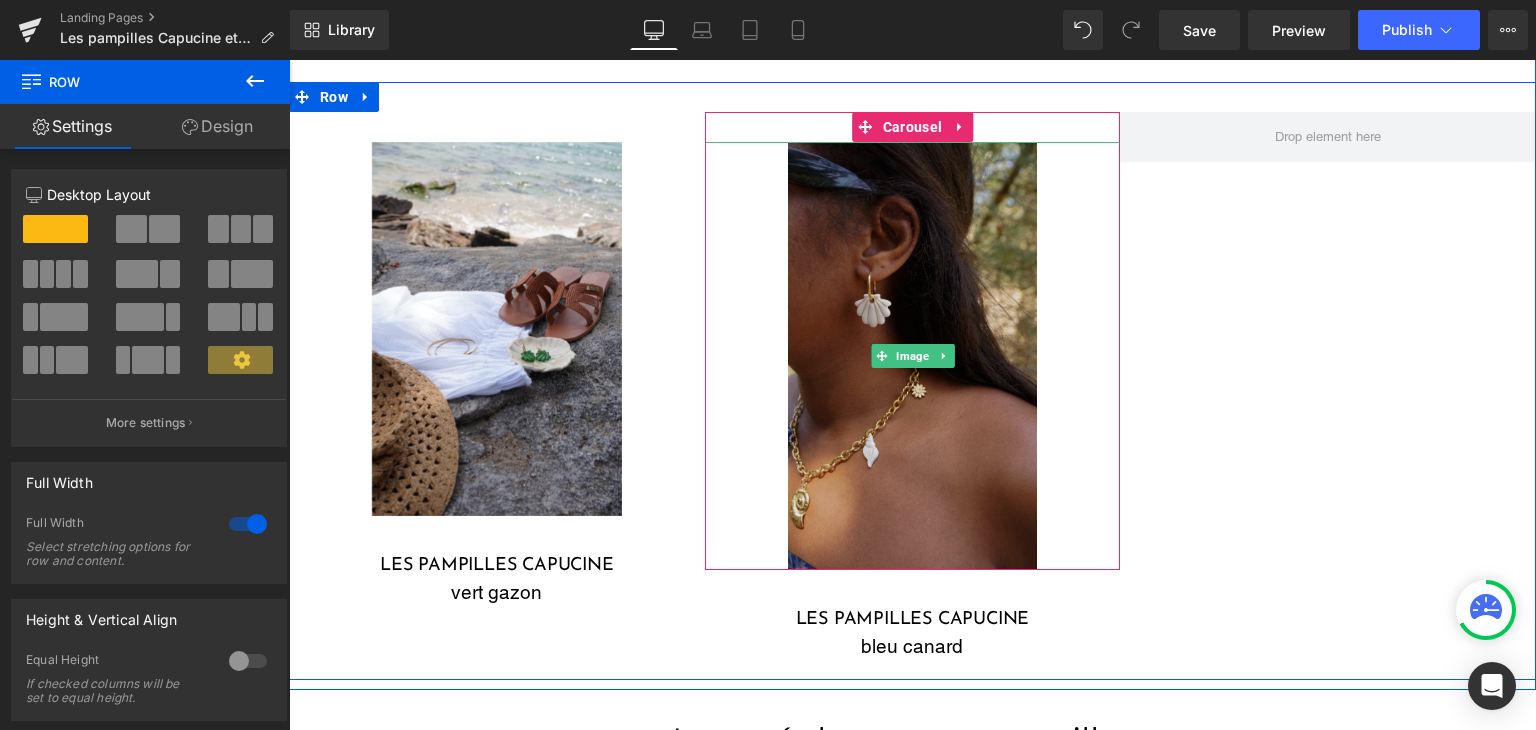click at bounding box center [913, 356] 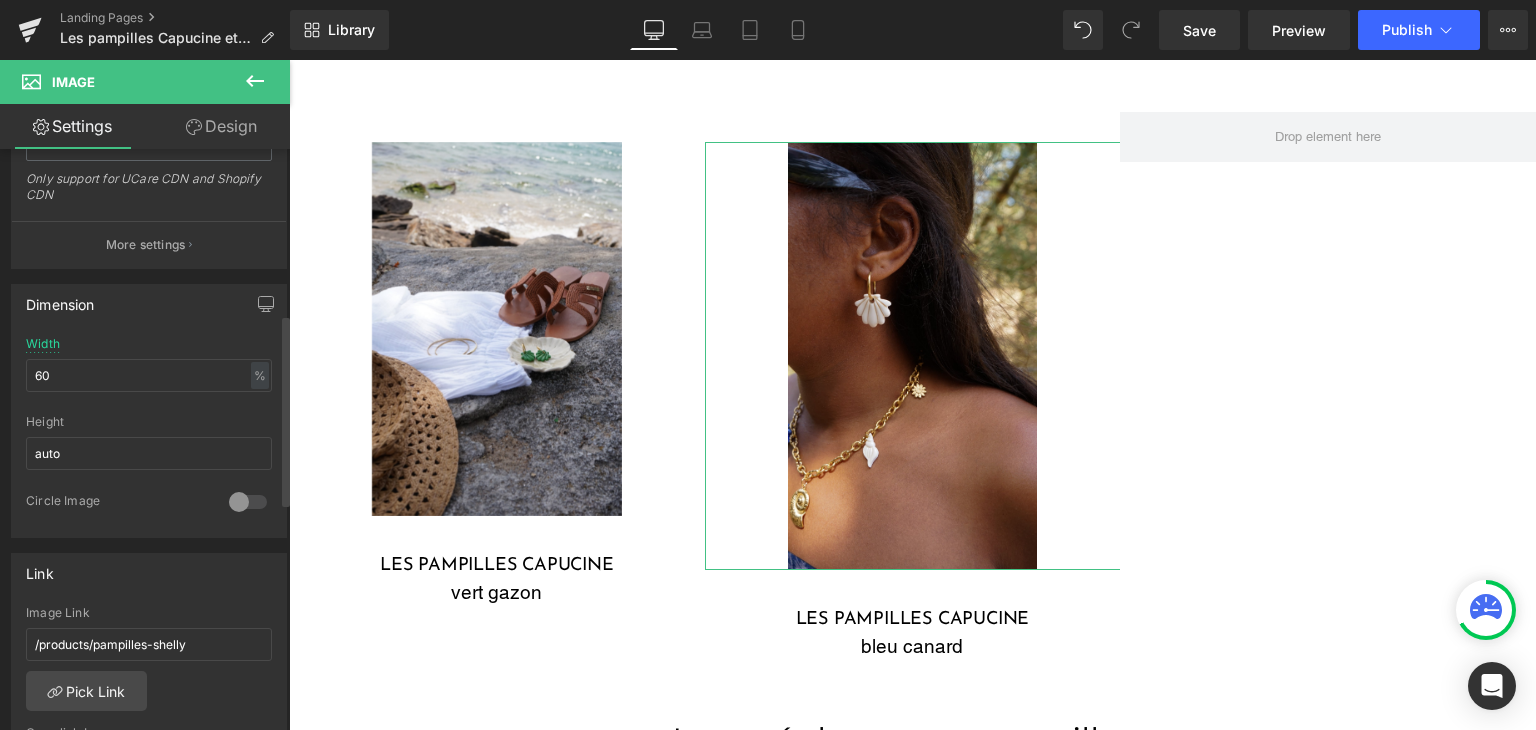 scroll, scrollTop: 500, scrollLeft: 0, axis: vertical 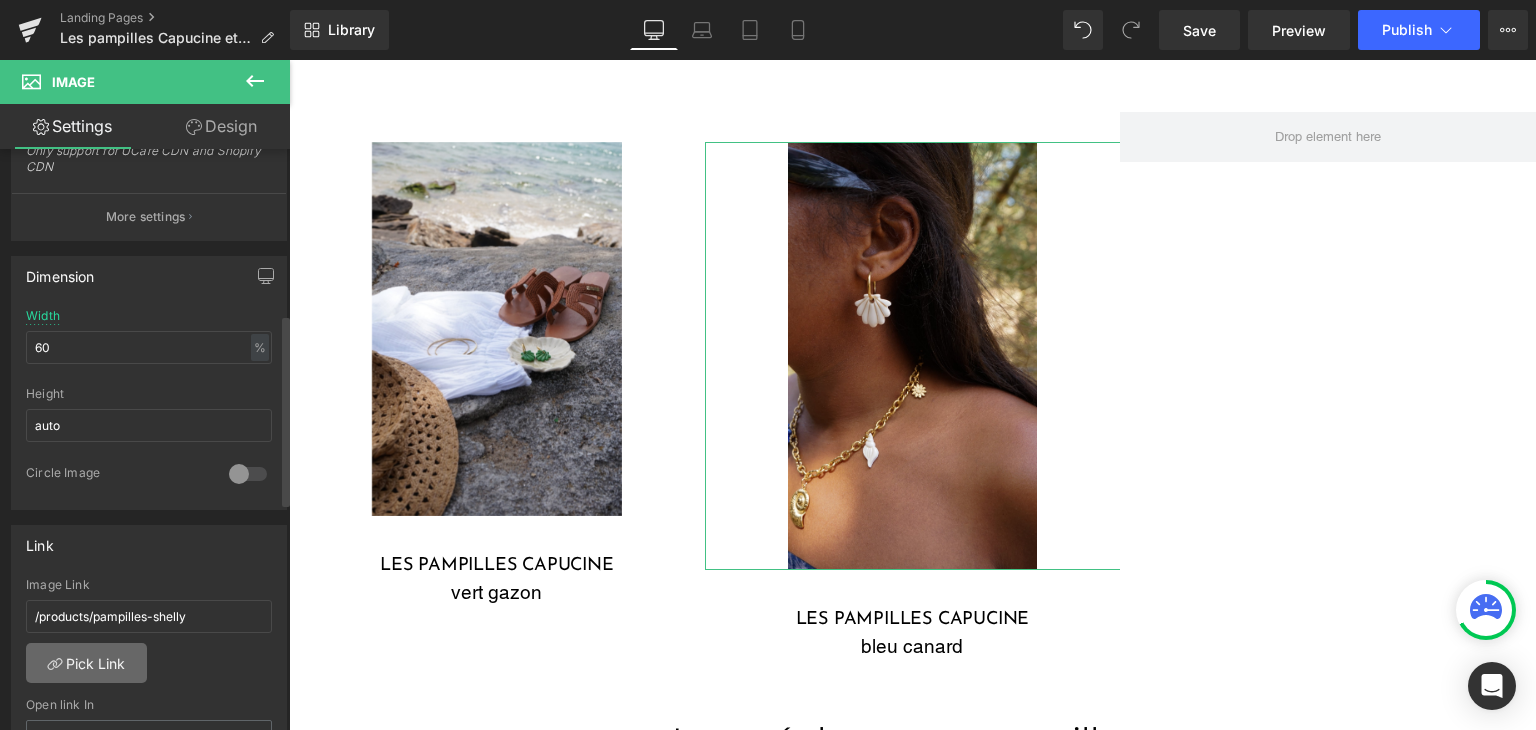 click on "Pick Link" at bounding box center (86, 663) 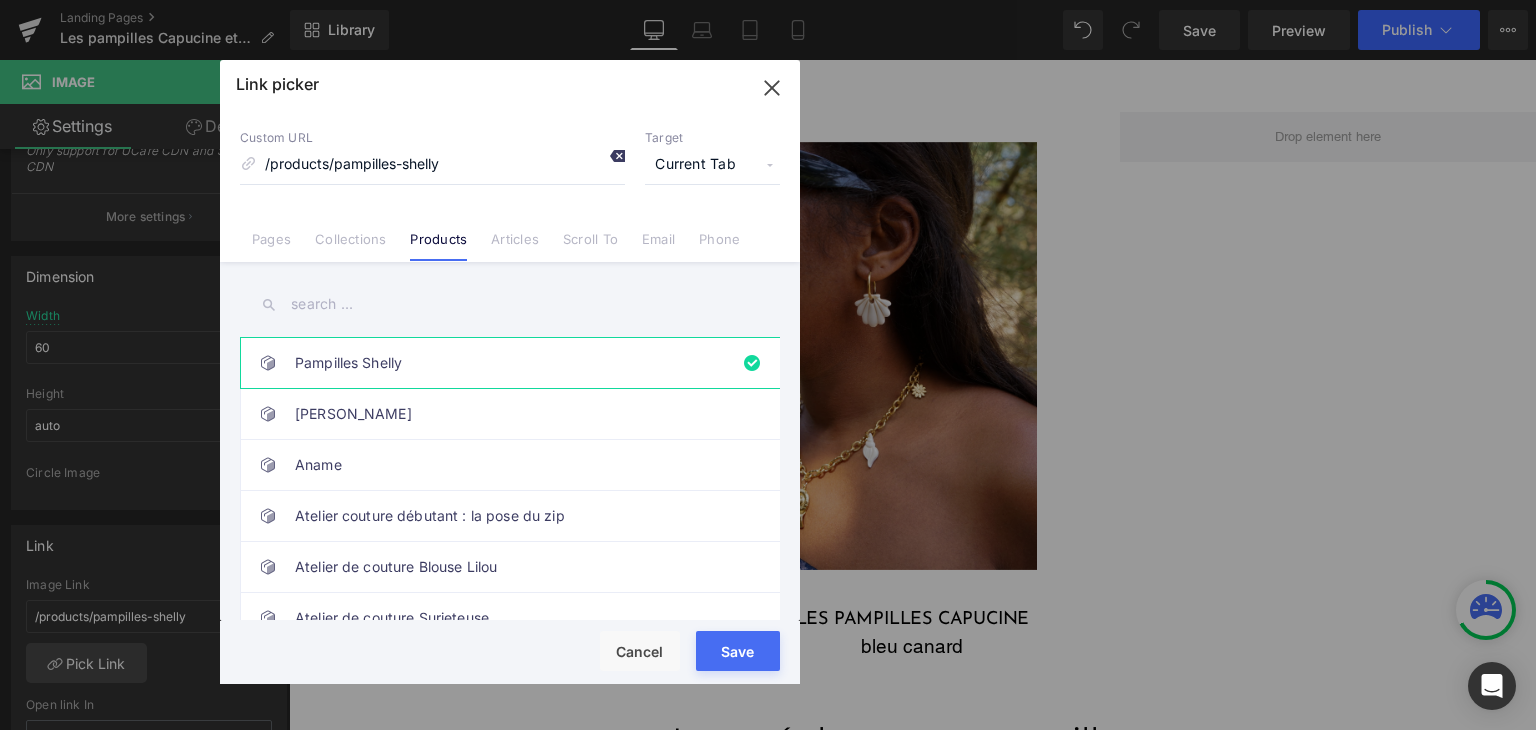 click at bounding box center (610, 159) 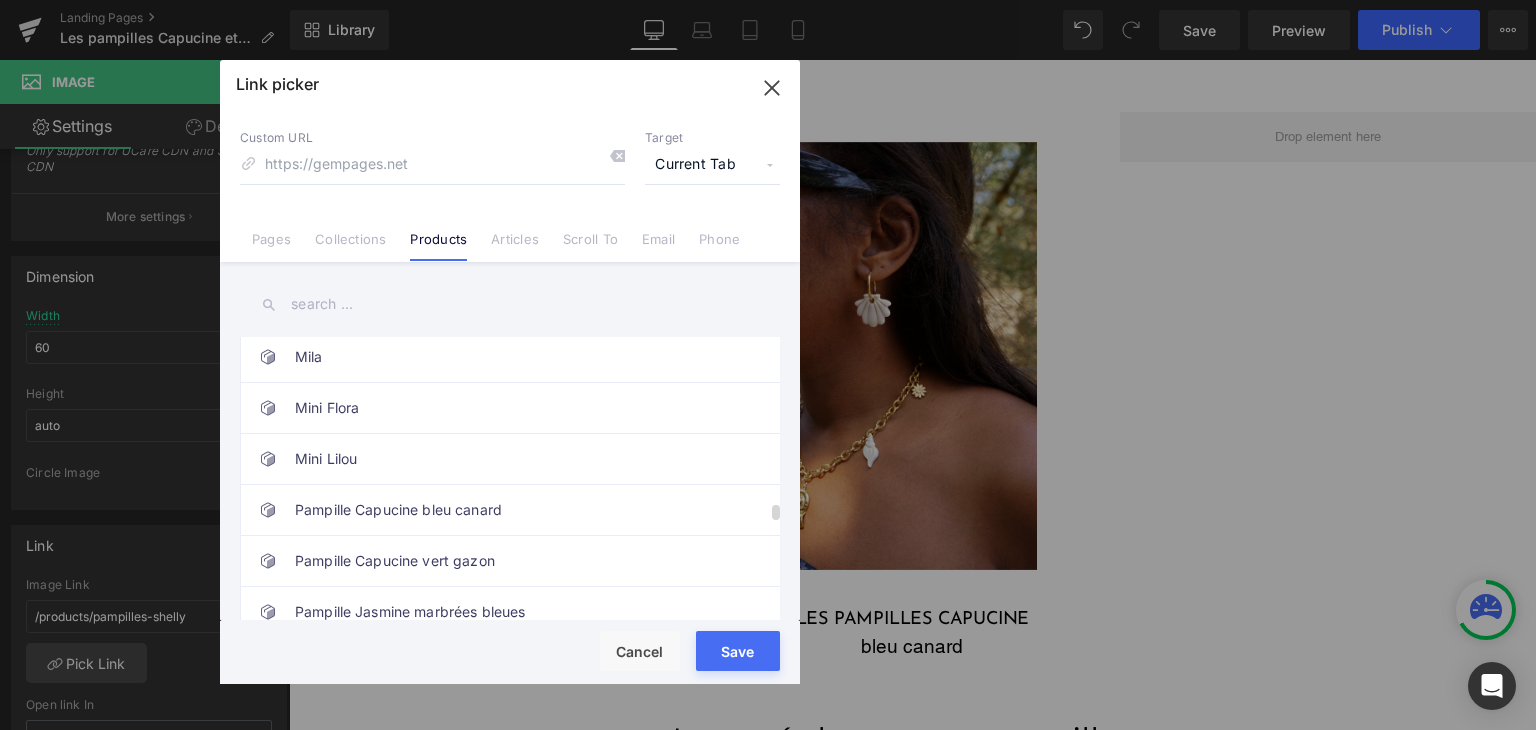 scroll, scrollTop: 3000, scrollLeft: 0, axis: vertical 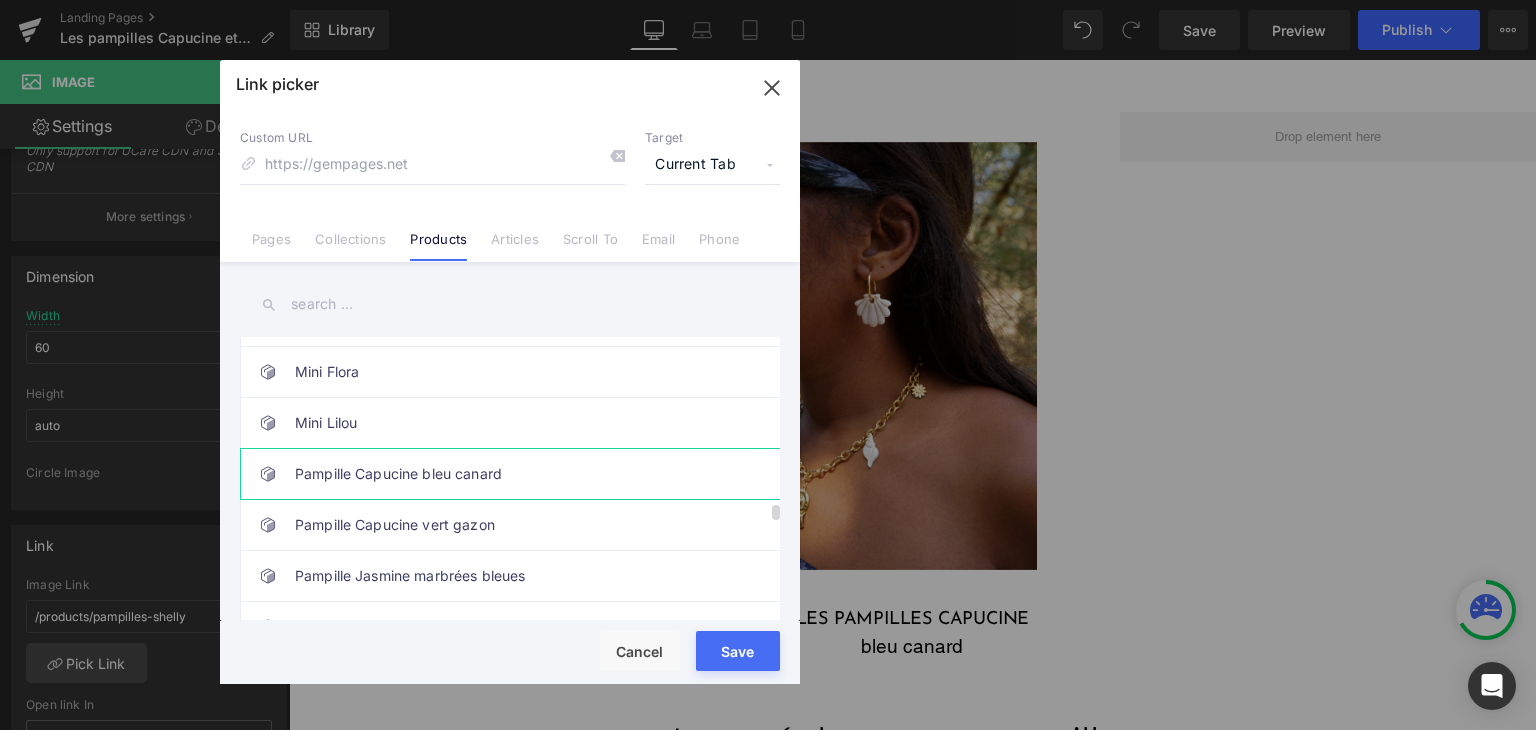 click on "Pampille Capucine bleu canard" at bounding box center (515, 474) 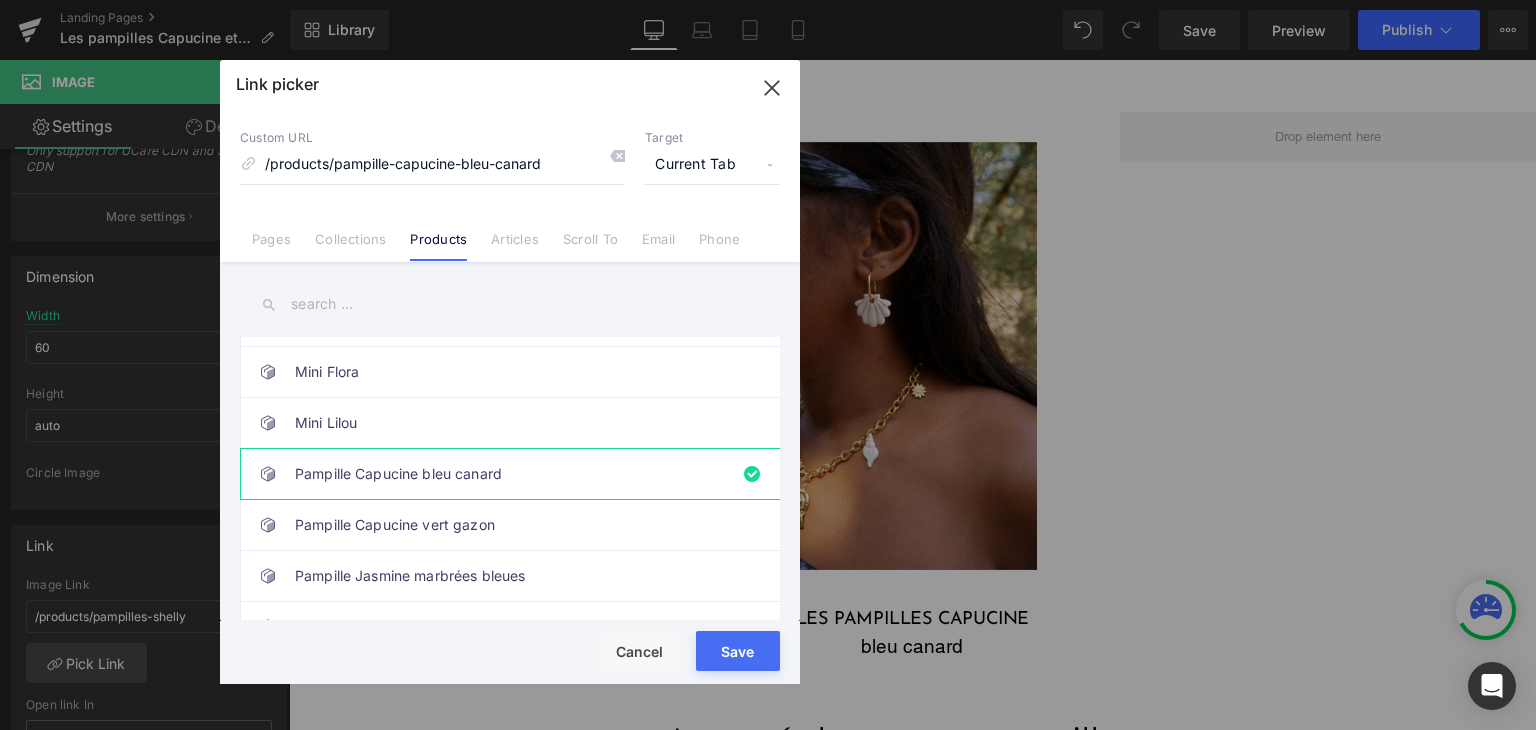 click on "Rendering Content" at bounding box center [768, 651] 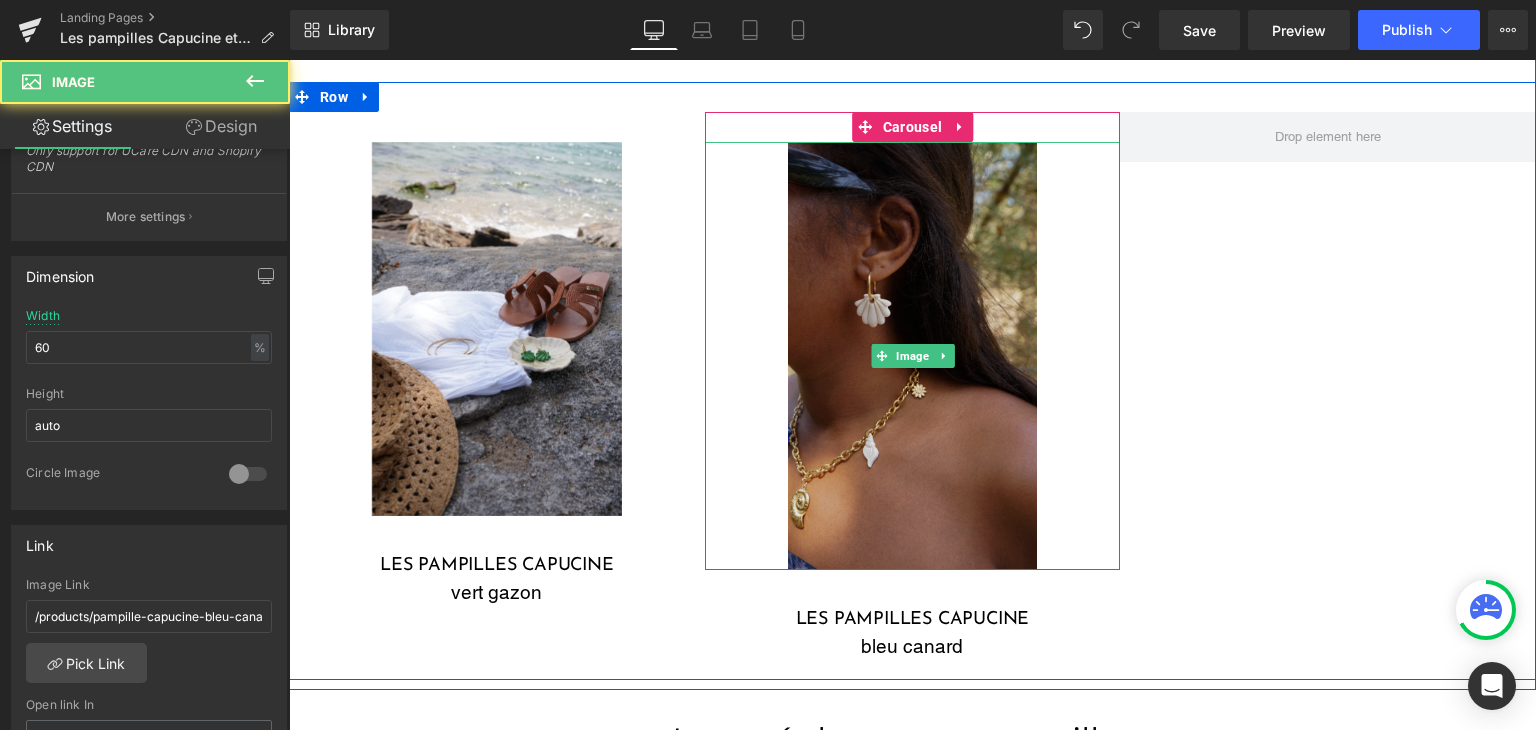 click at bounding box center [913, 356] 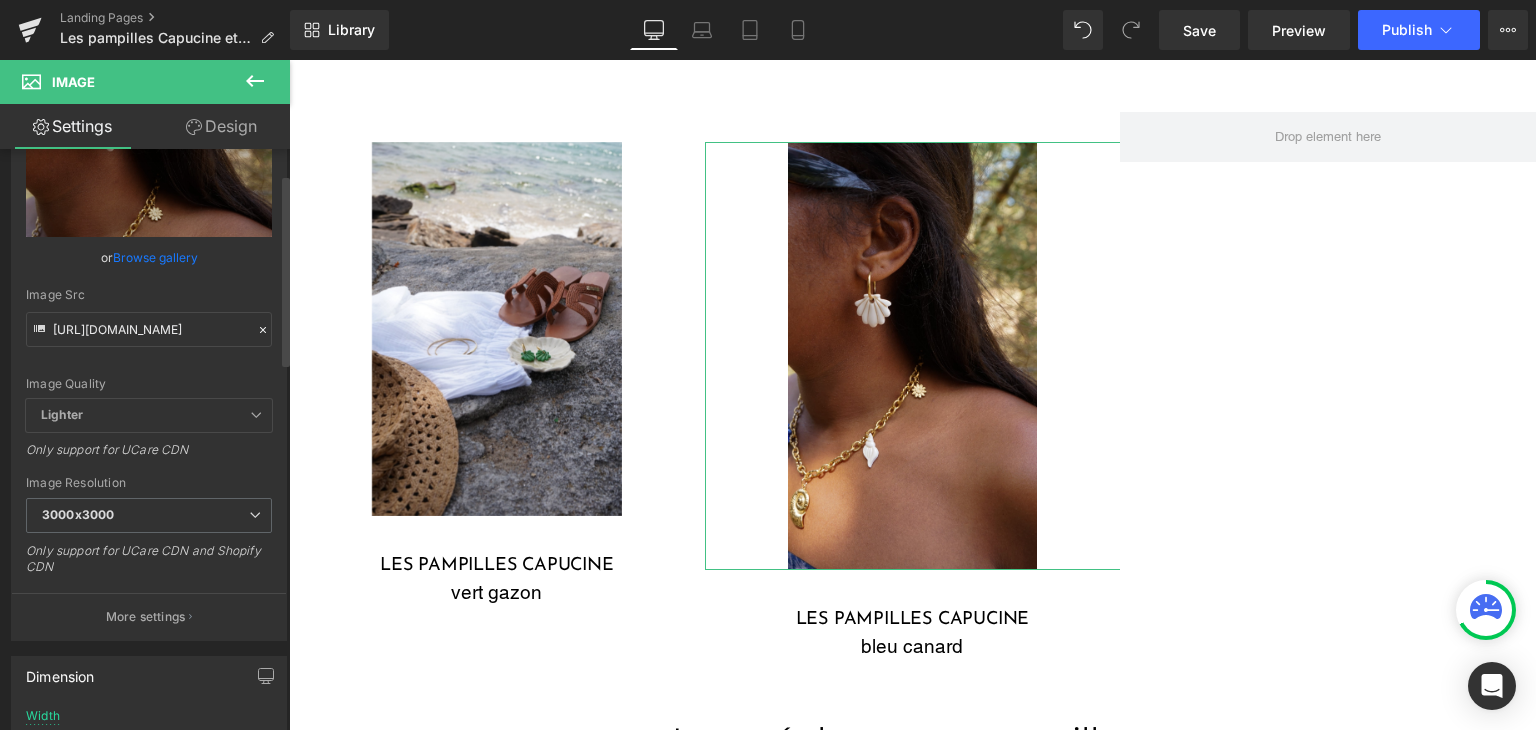 scroll, scrollTop: 0, scrollLeft: 0, axis: both 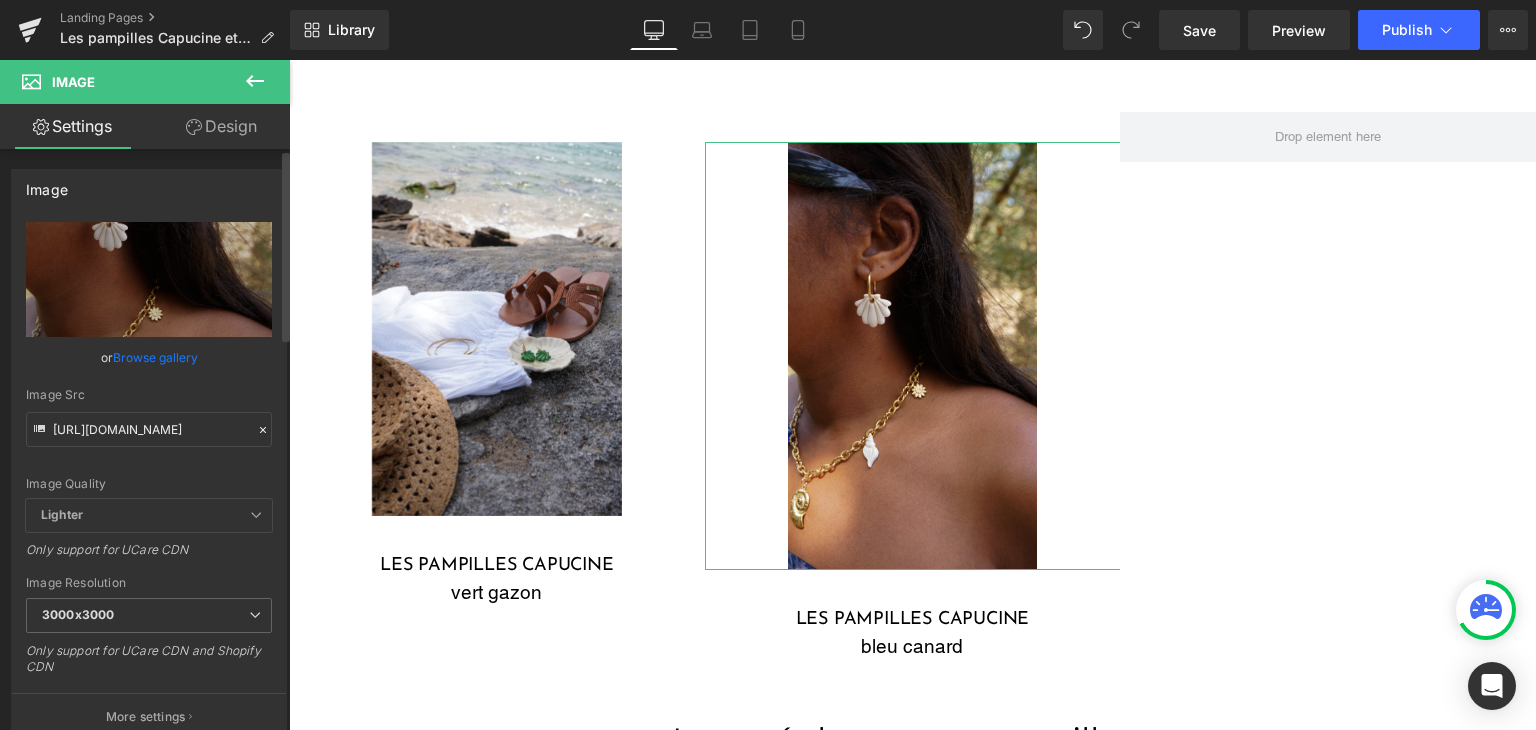 click 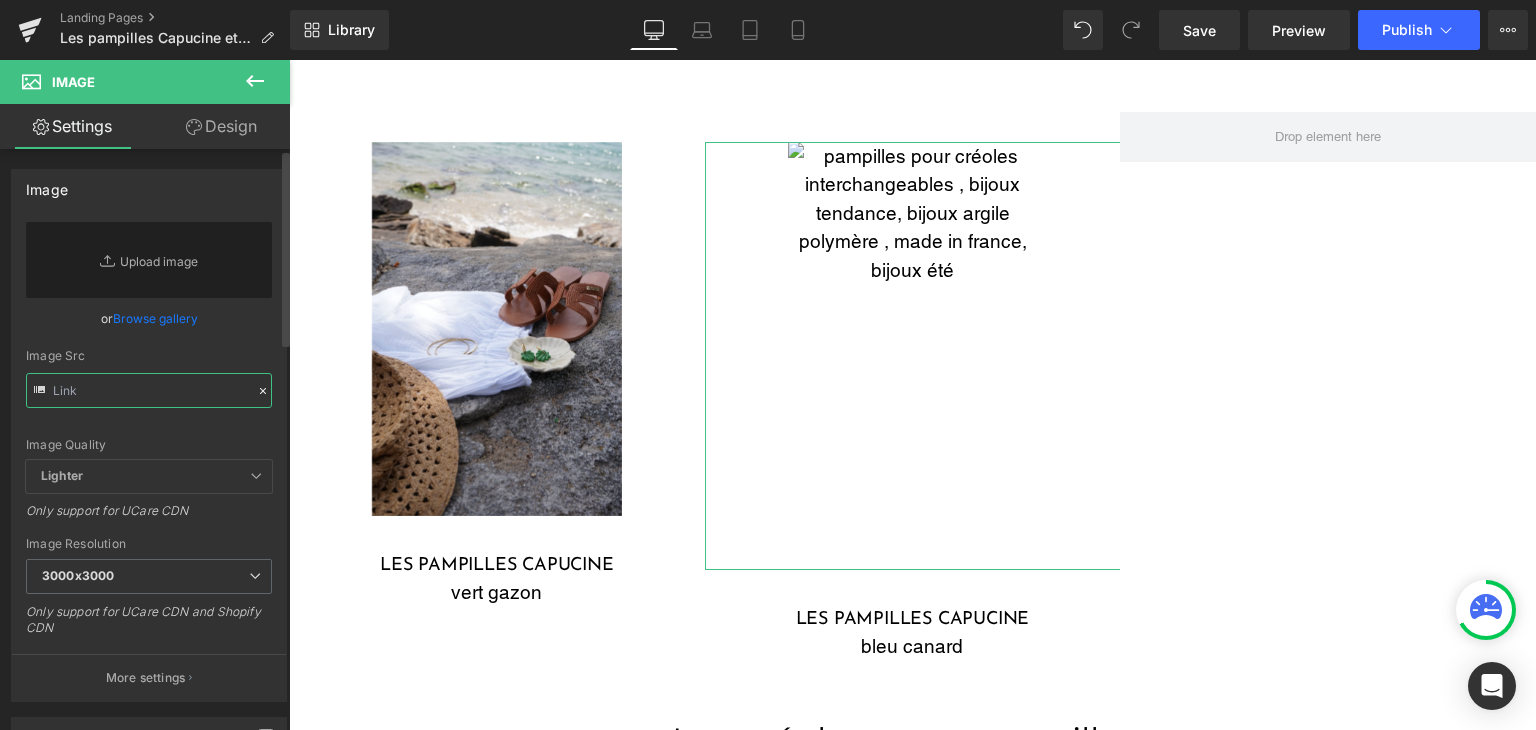 paste on "[URL][DOMAIN_NAME]" 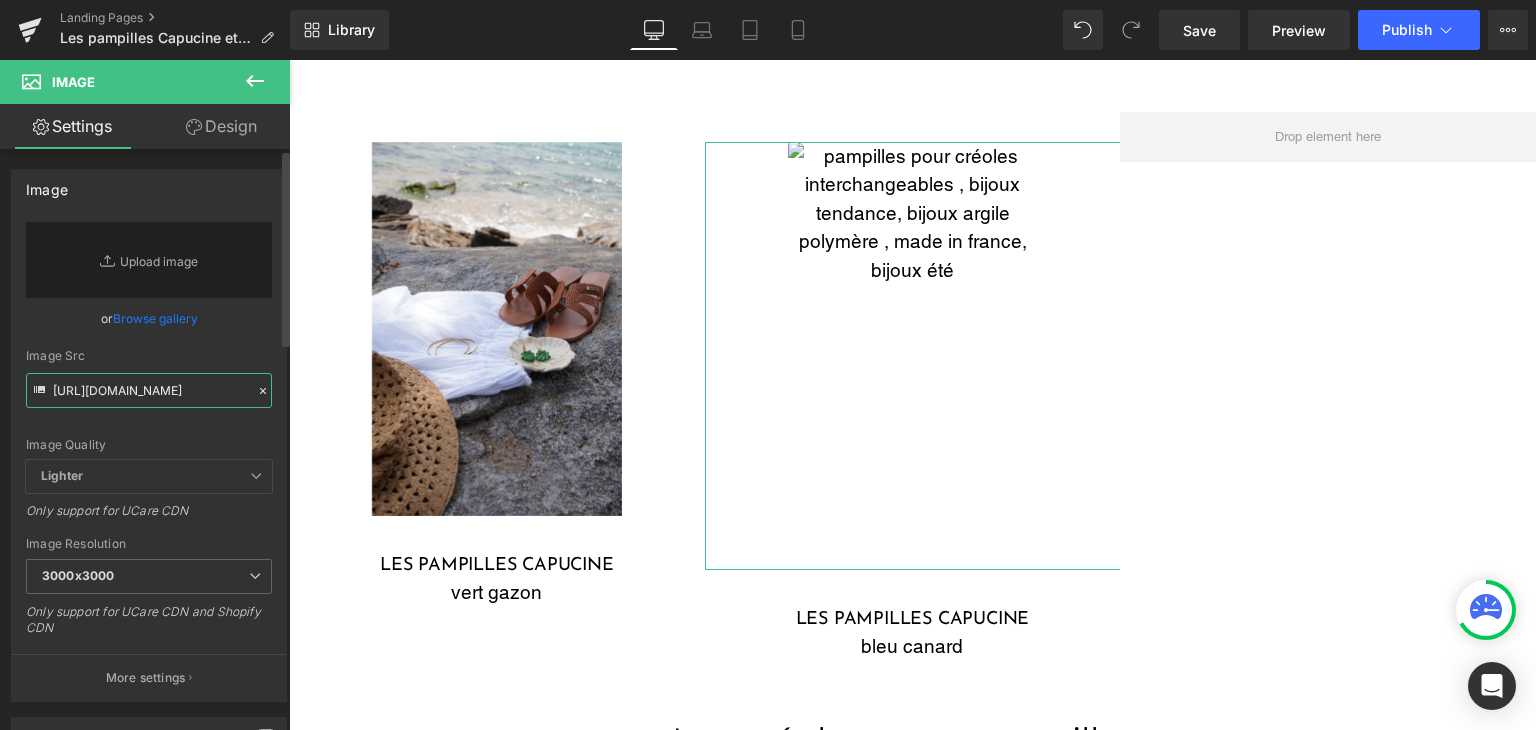 scroll, scrollTop: 0, scrollLeft: 369, axis: horizontal 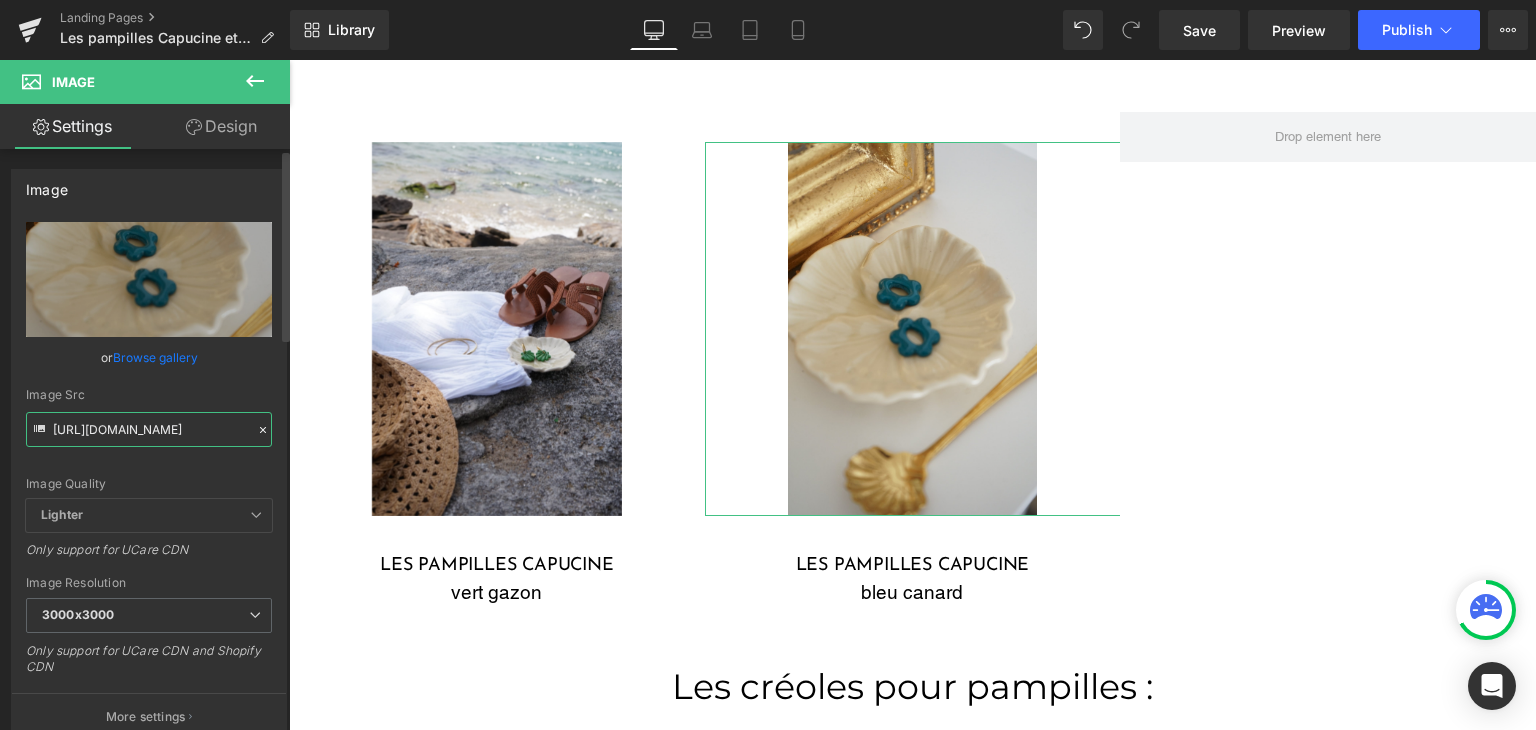 type on "[URL][DOMAIN_NAME]" 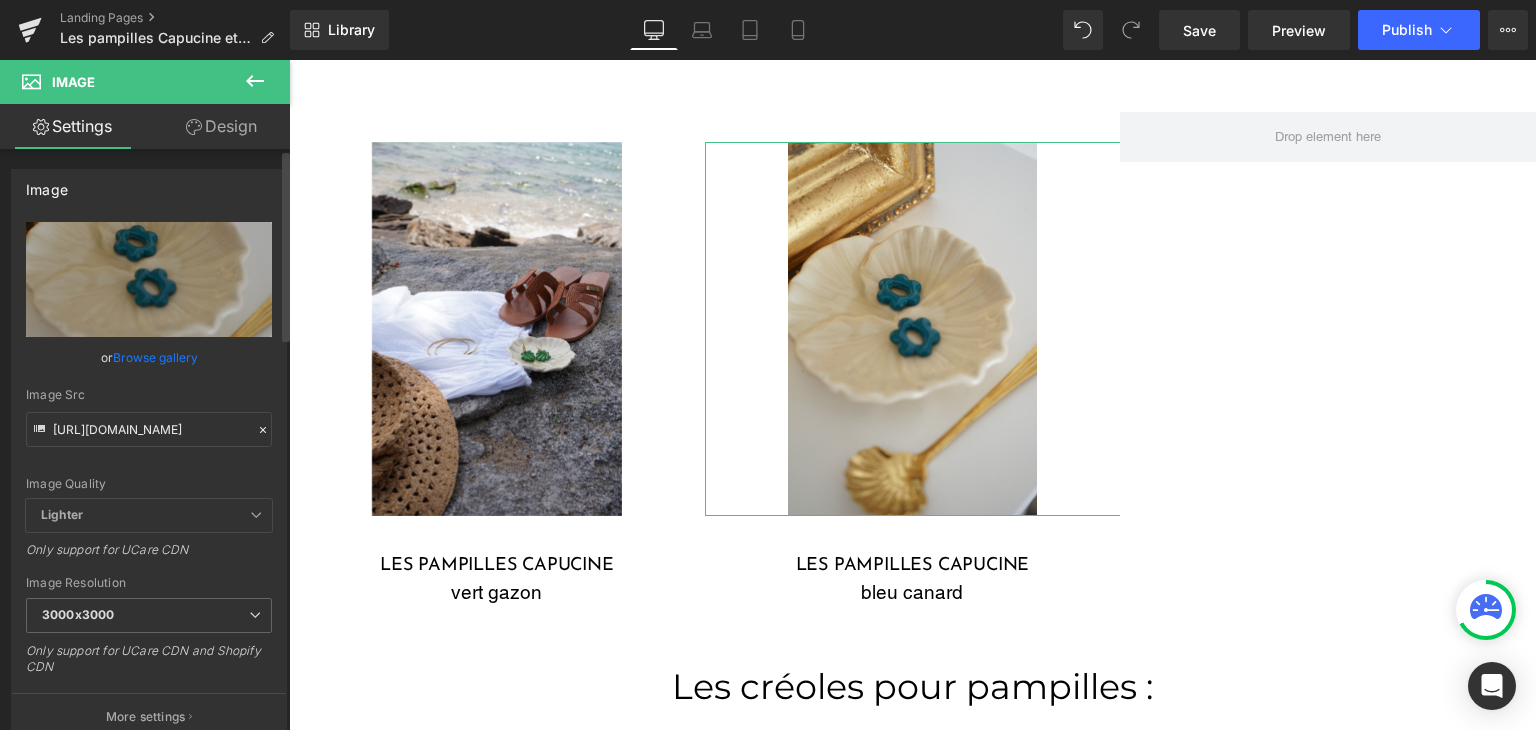 click on "Image Quality" at bounding box center [149, 484] 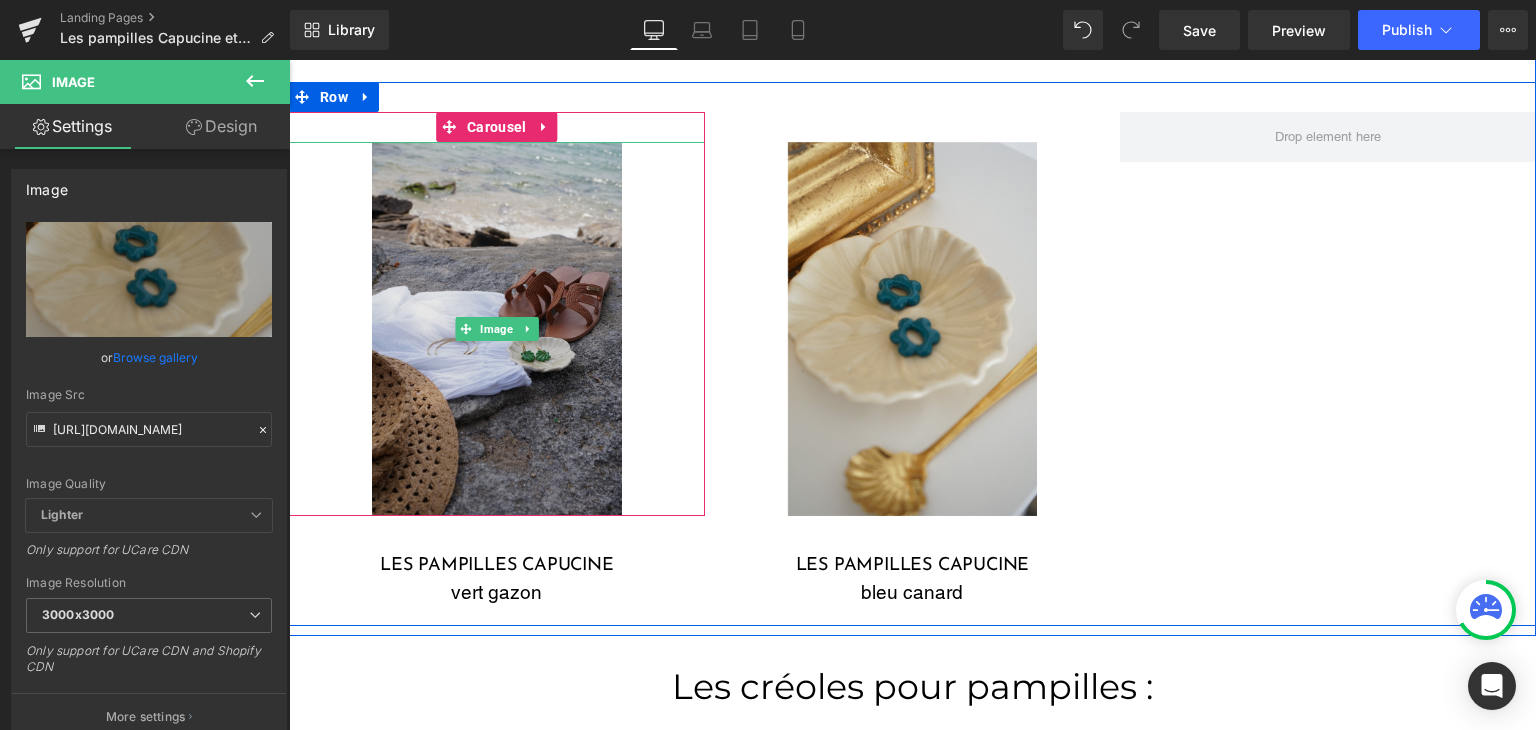 click at bounding box center (497, 329) 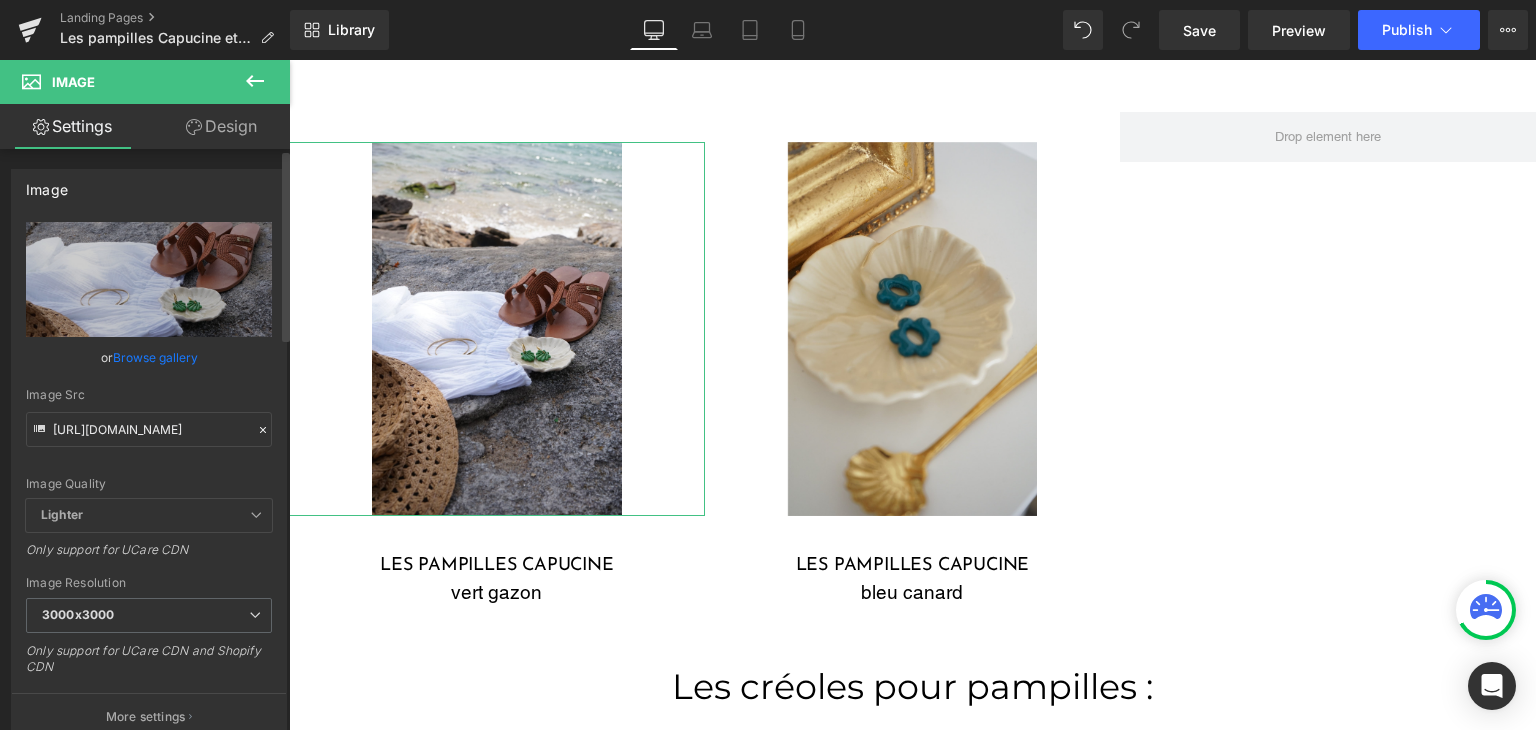 click 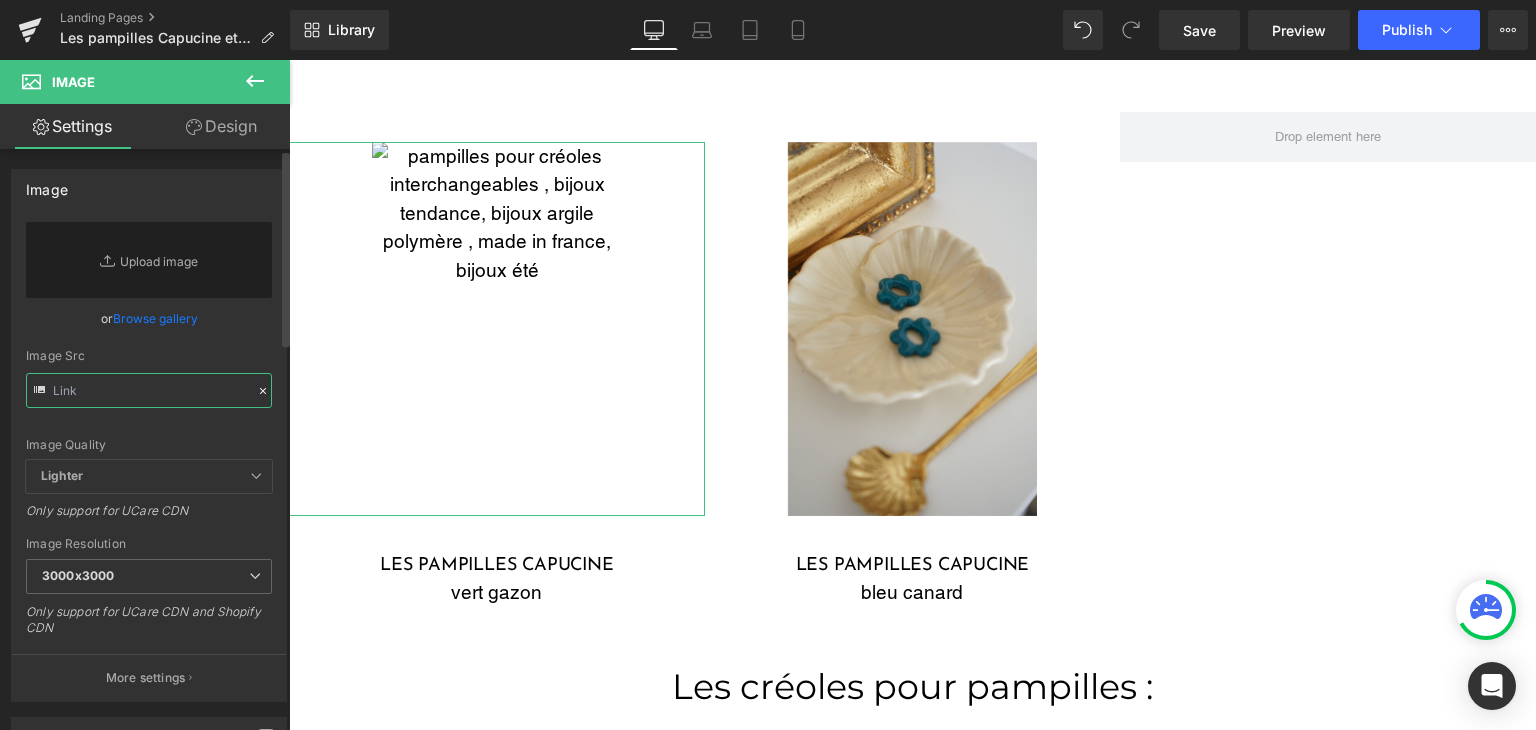 paste on "[URL][DOMAIN_NAME]" 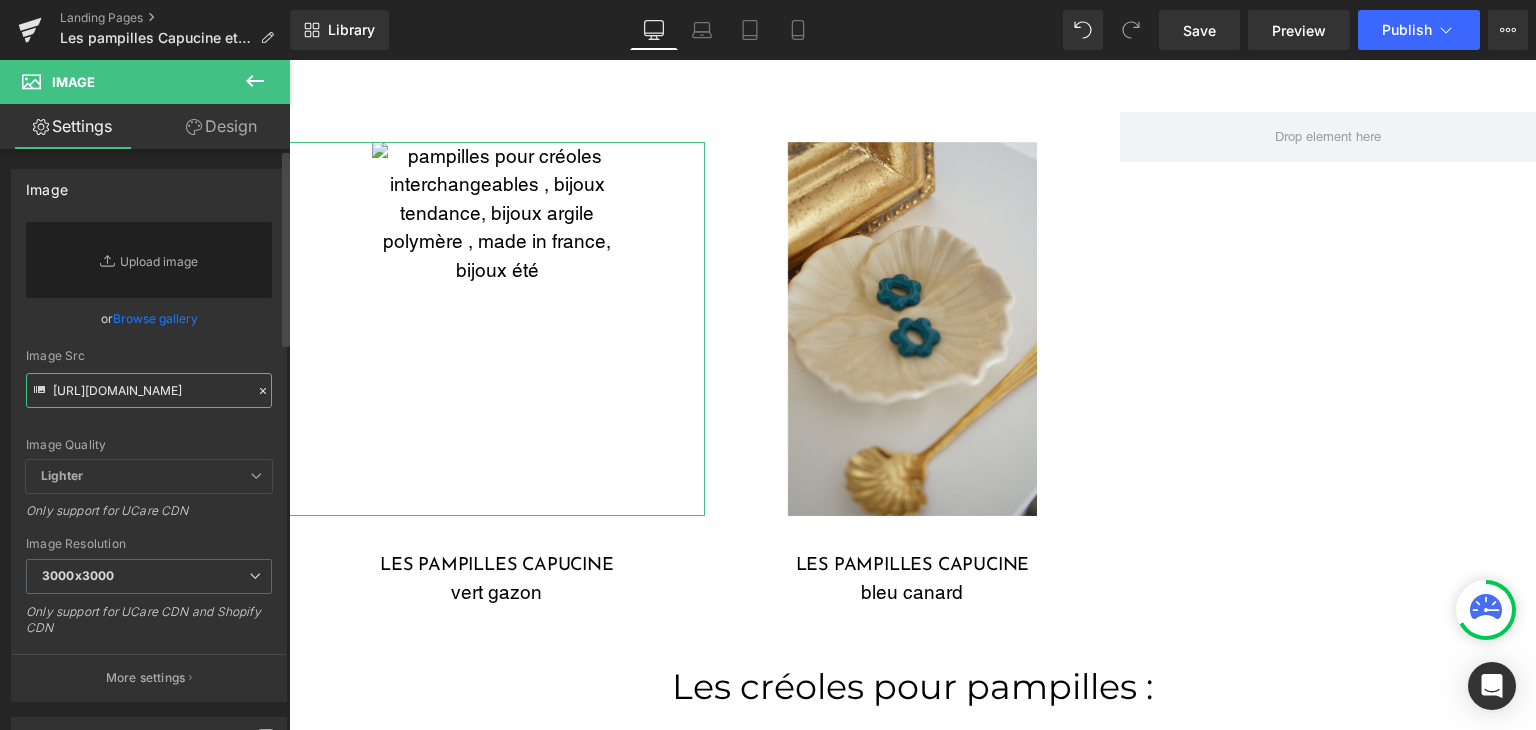 scroll, scrollTop: 0, scrollLeft: 389, axis: horizontal 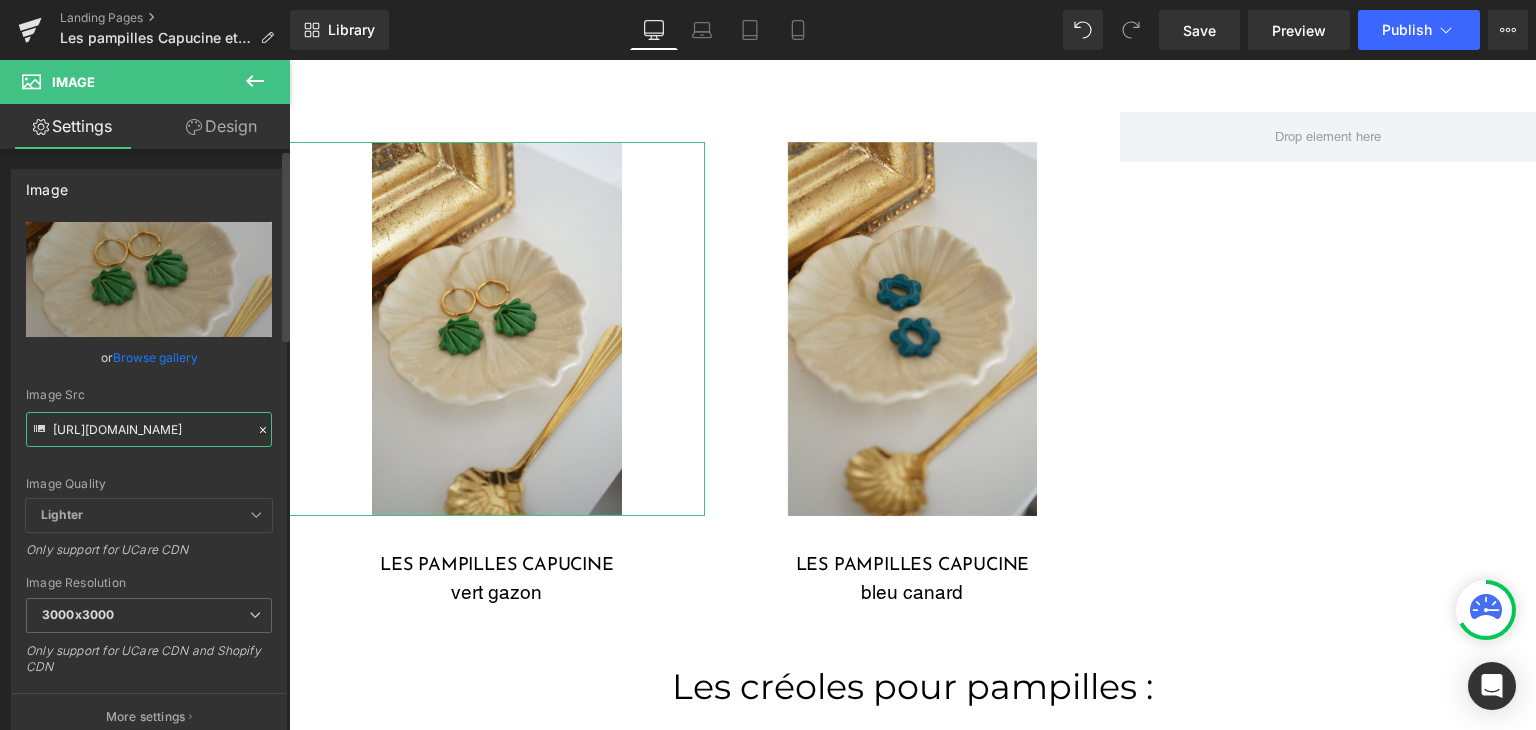 type on "[URL][DOMAIN_NAME]" 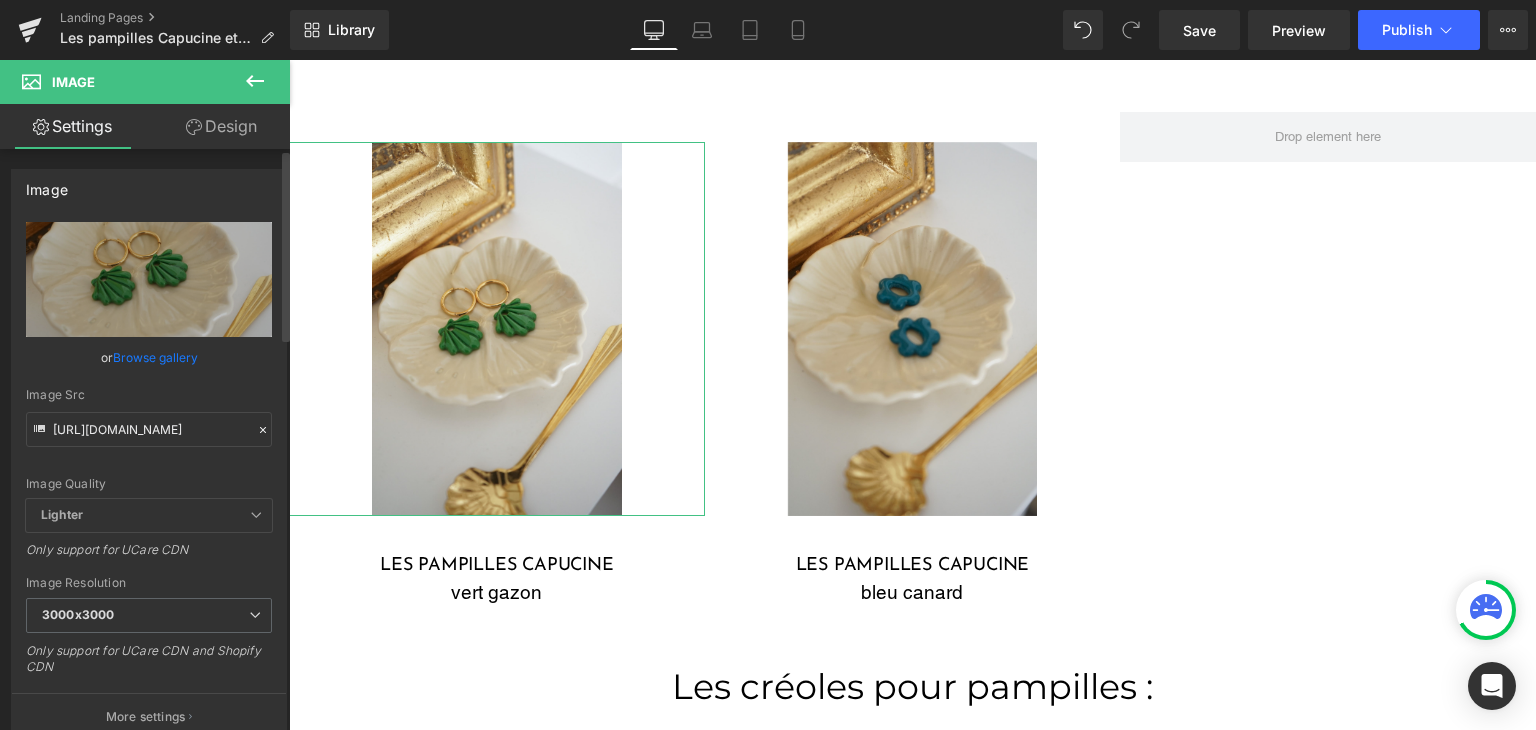 click on "Image Quality Lighter Lightest
Lighter
Lighter Lightest Only support for UCare CDN" at bounding box center (149, 360) 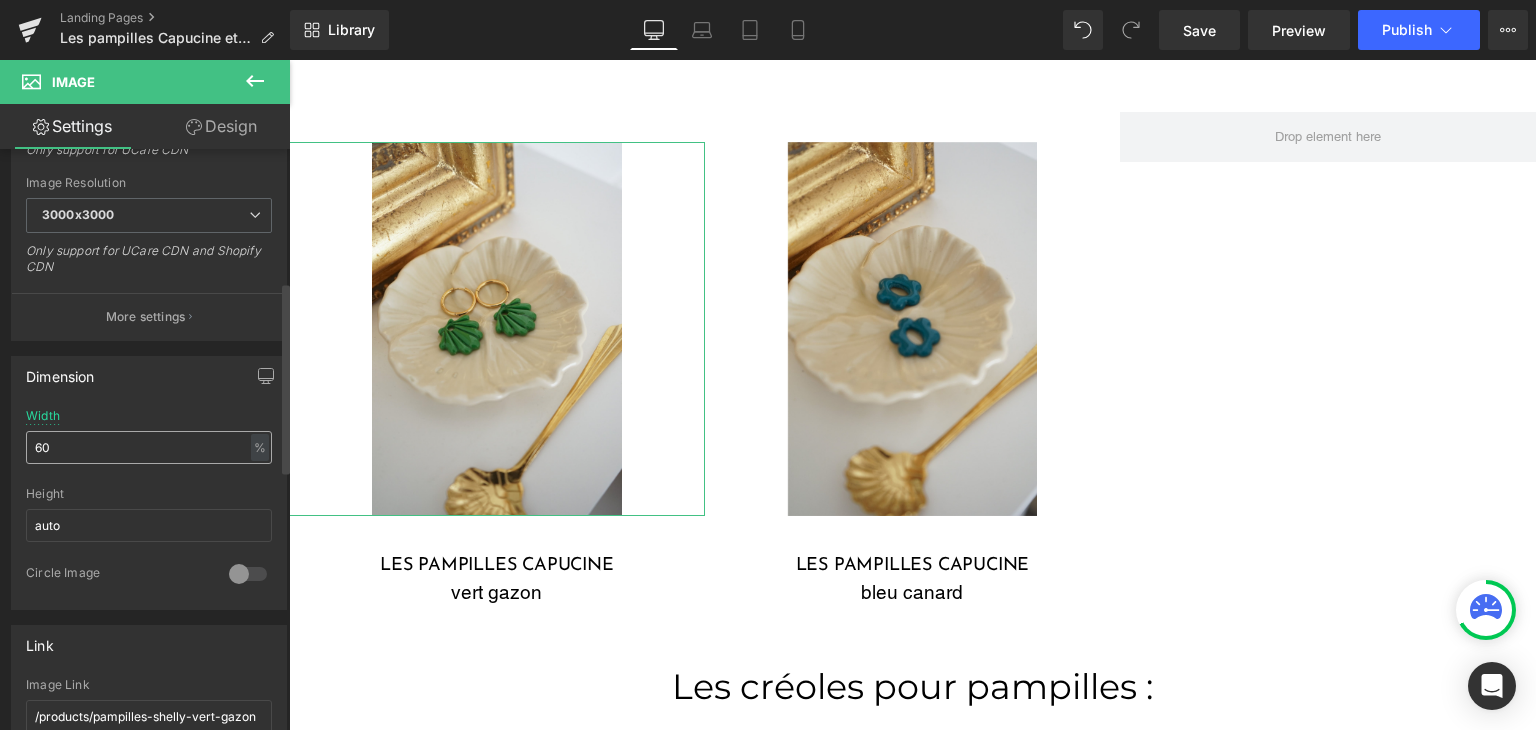 scroll, scrollTop: 500, scrollLeft: 0, axis: vertical 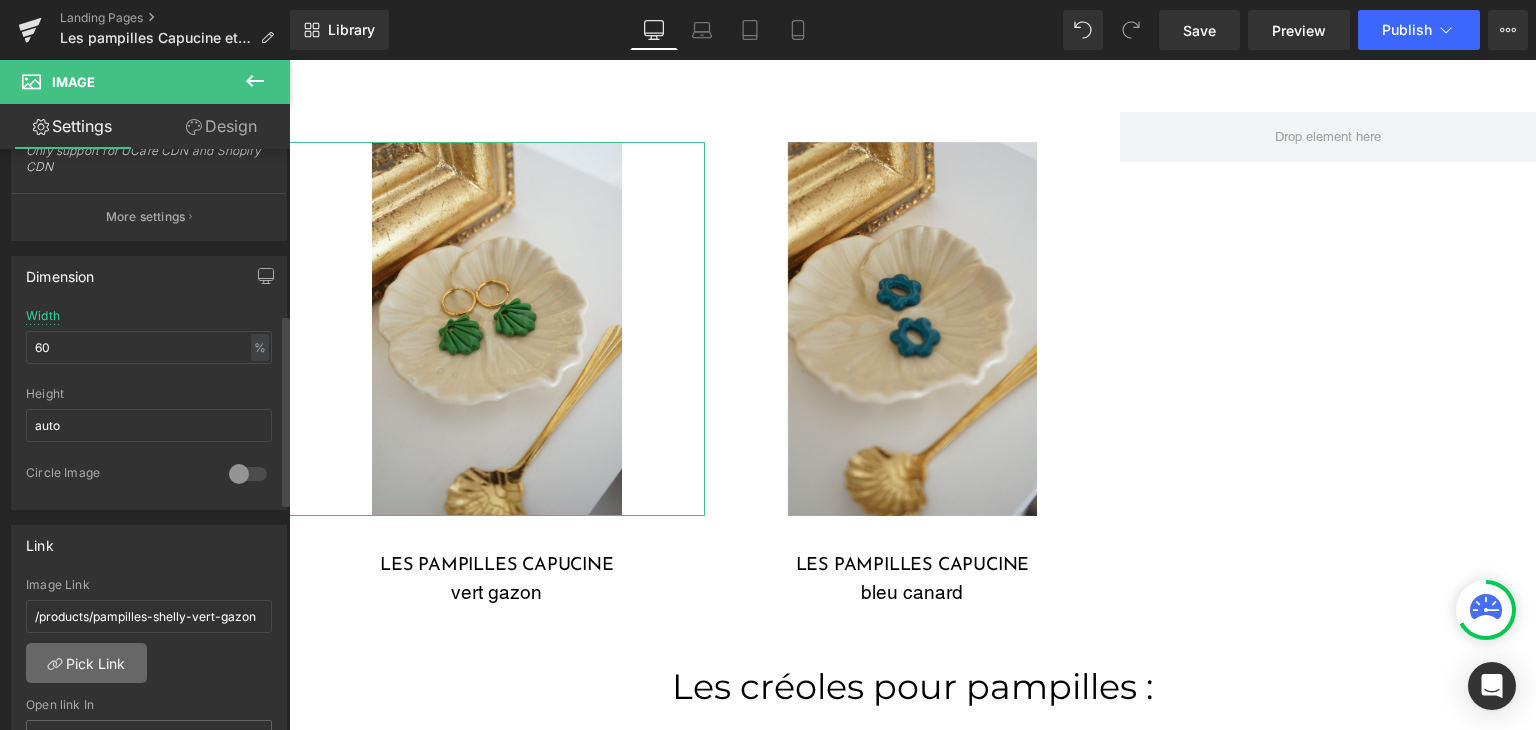 click on "Pick Link" at bounding box center [86, 663] 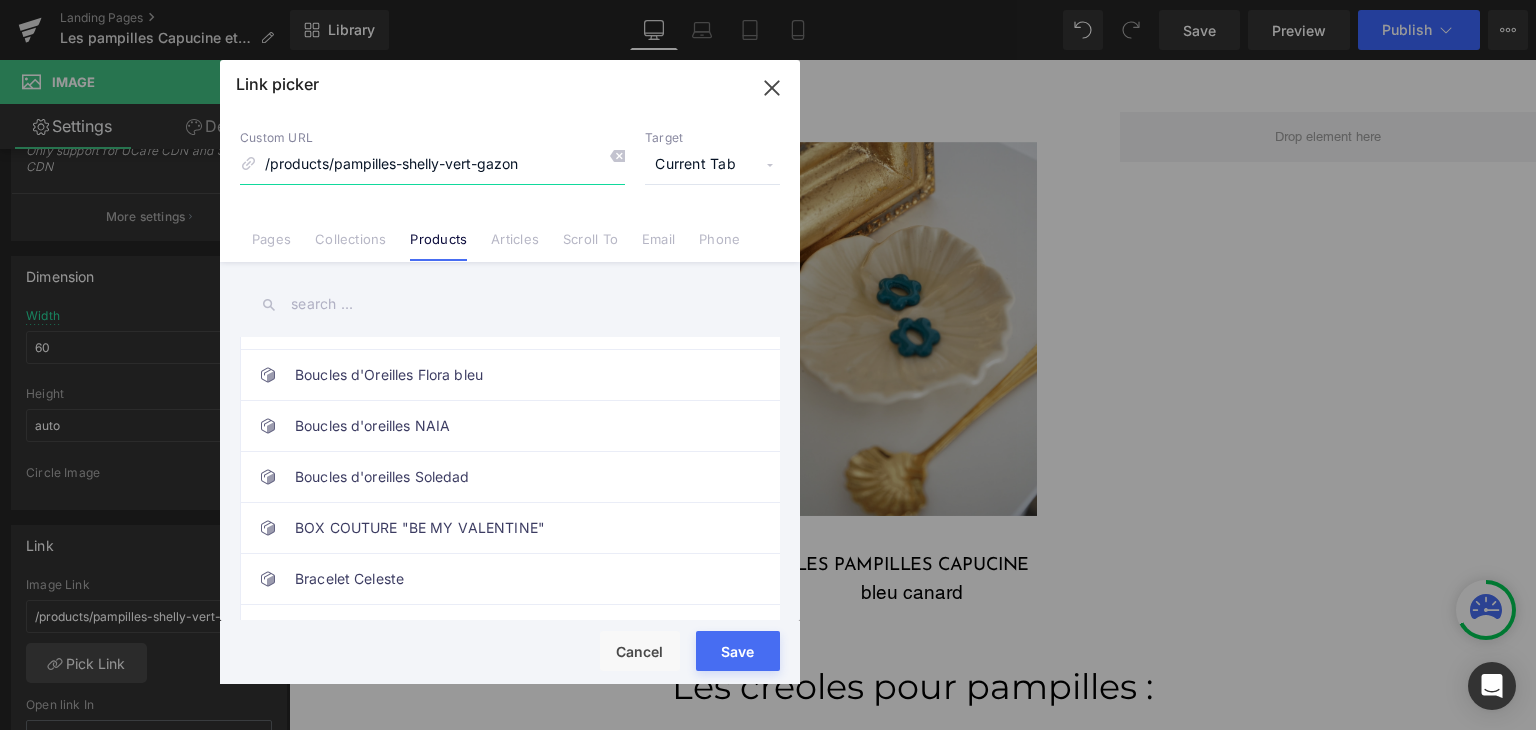 scroll, scrollTop: 600, scrollLeft: 0, axis: vertical 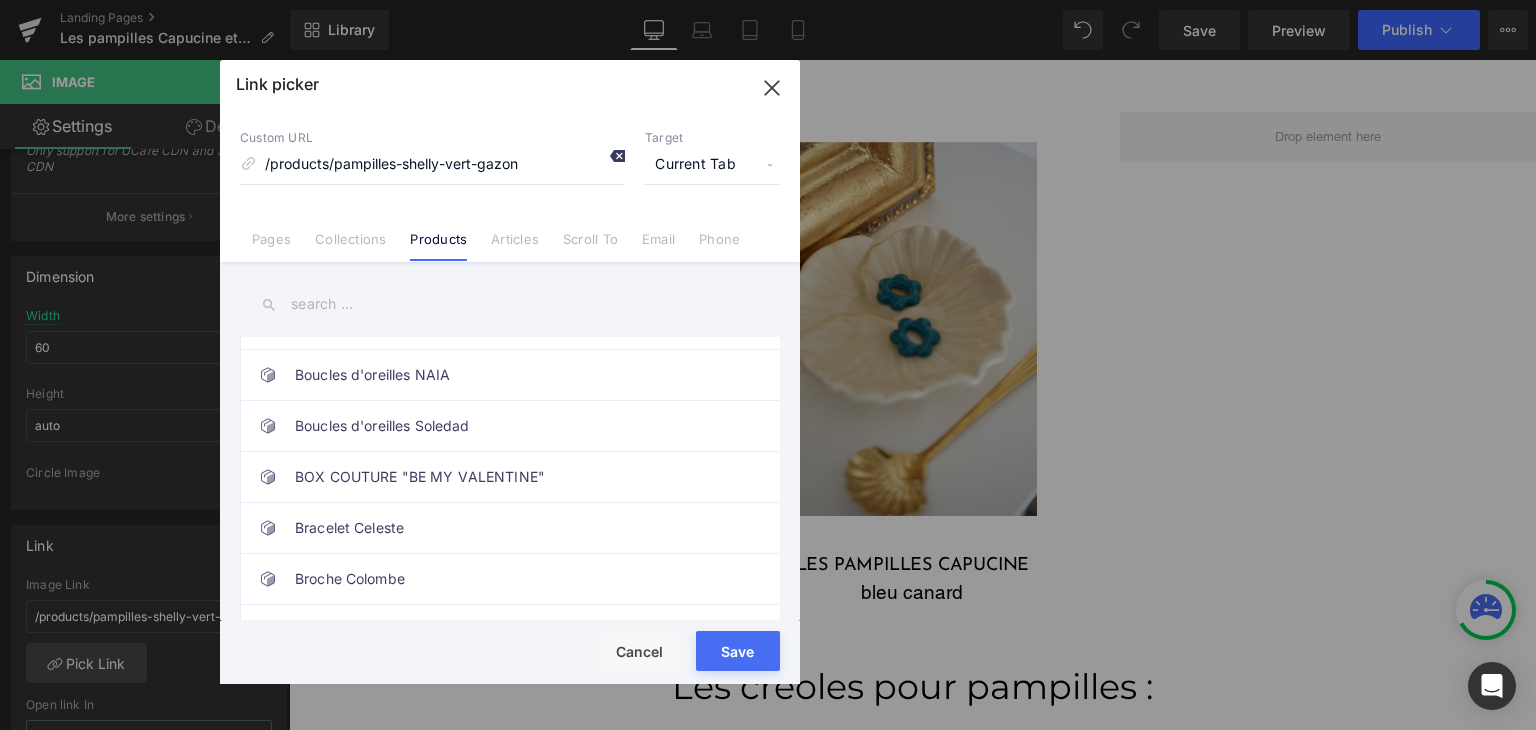 click 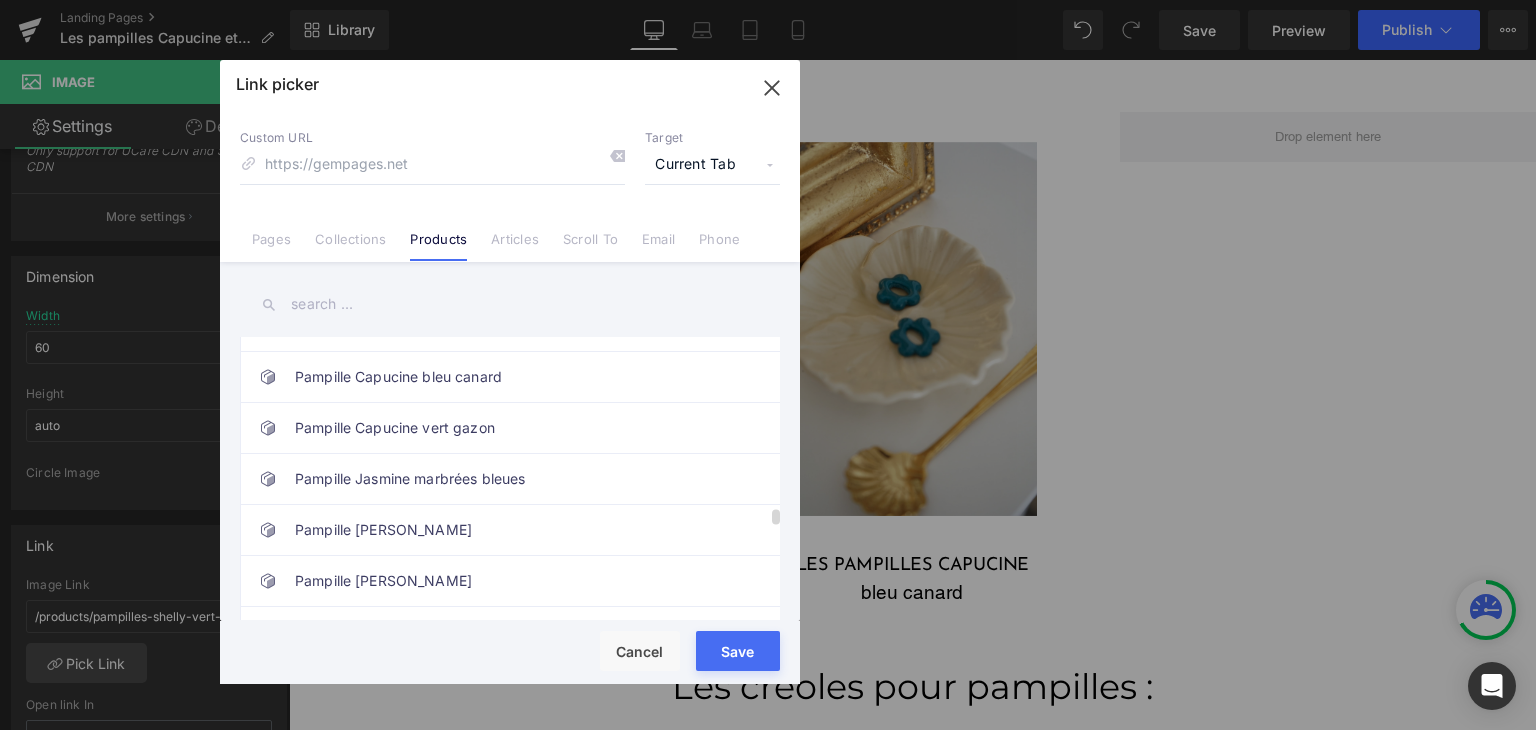 scroll, scrollTop: 3100, scrollLeft: 0, axis: vertical 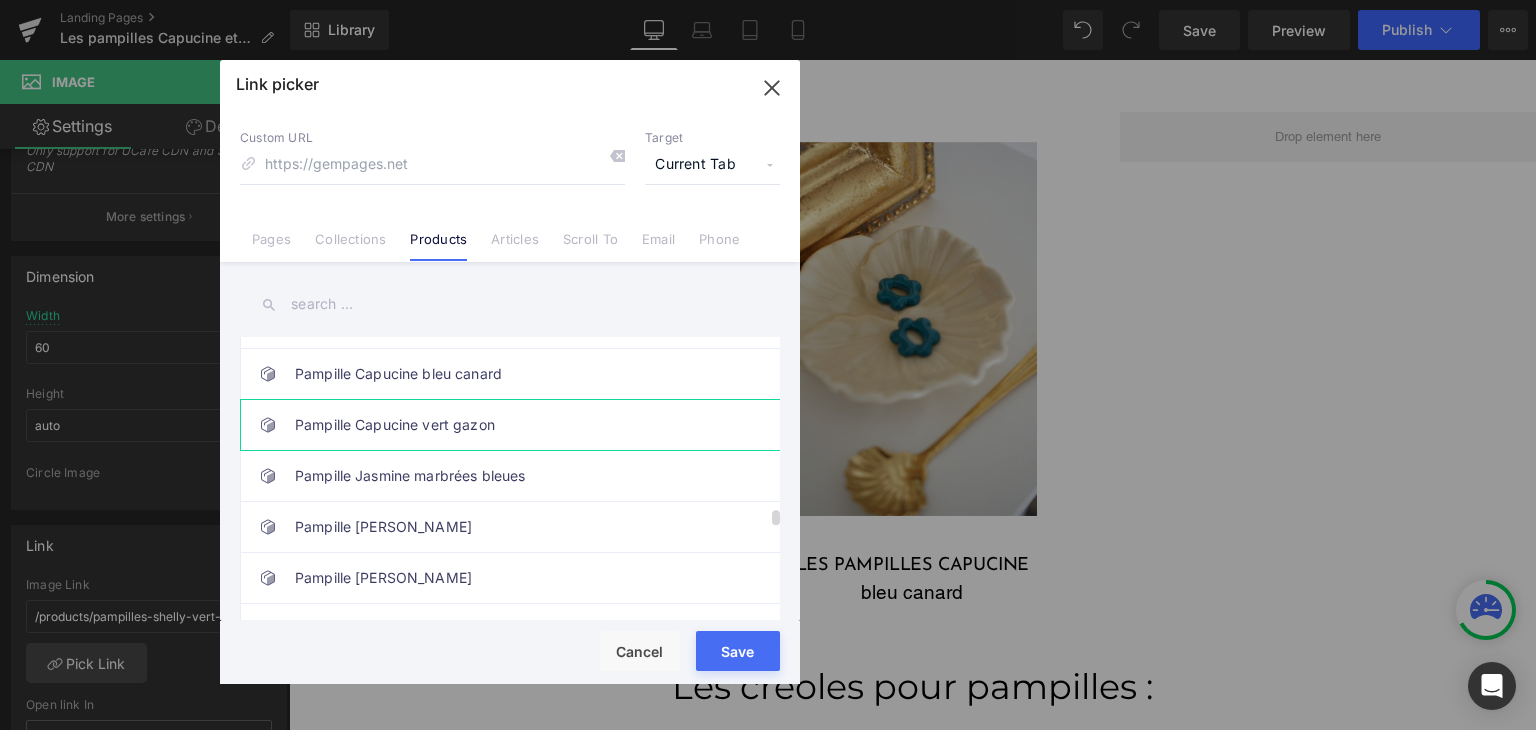 click on "Pampille Capucine vert gazon" at bounding box center (515, 425) 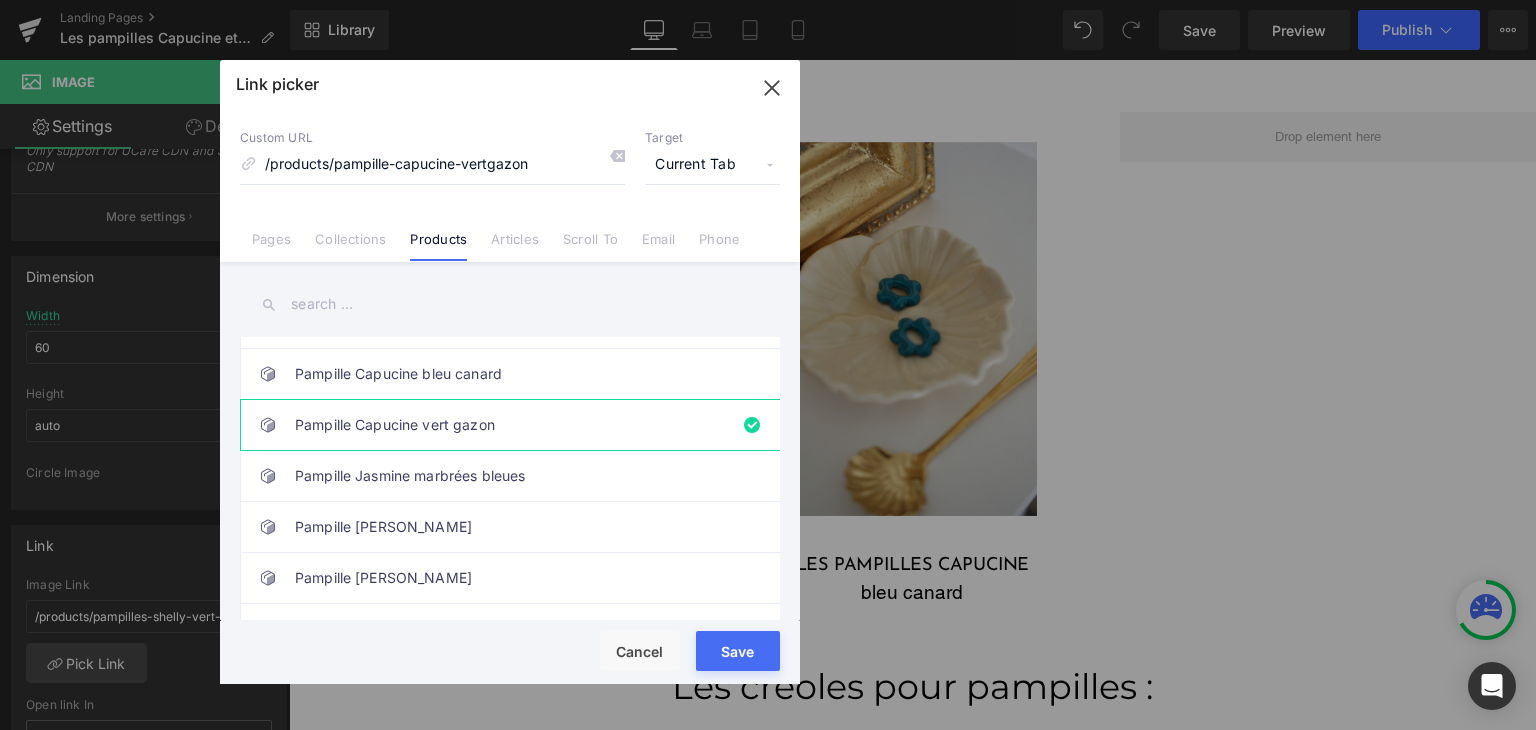click on "Rendering Content" at bounding box center (768, 651) 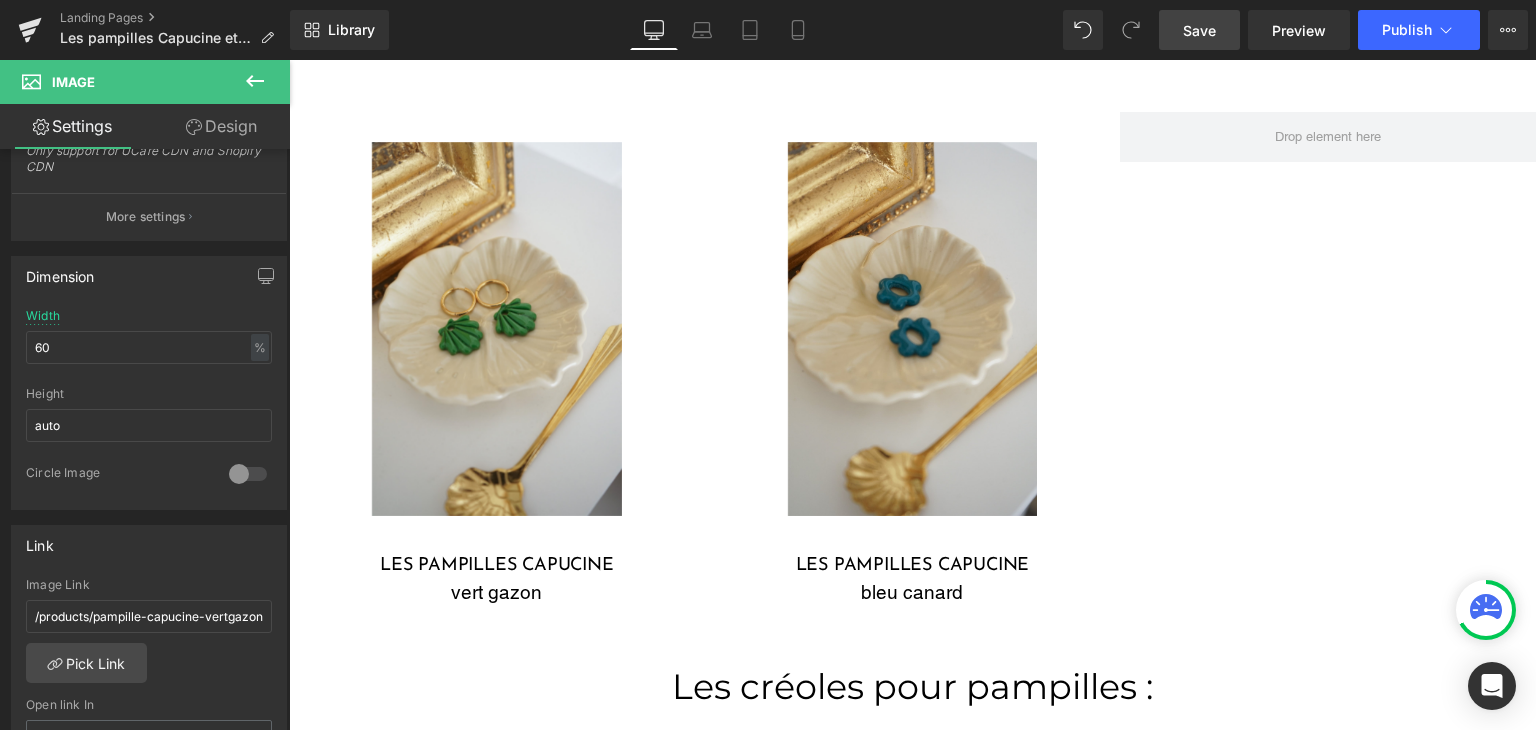 click on "Save" at bounding box center (1199, 30) 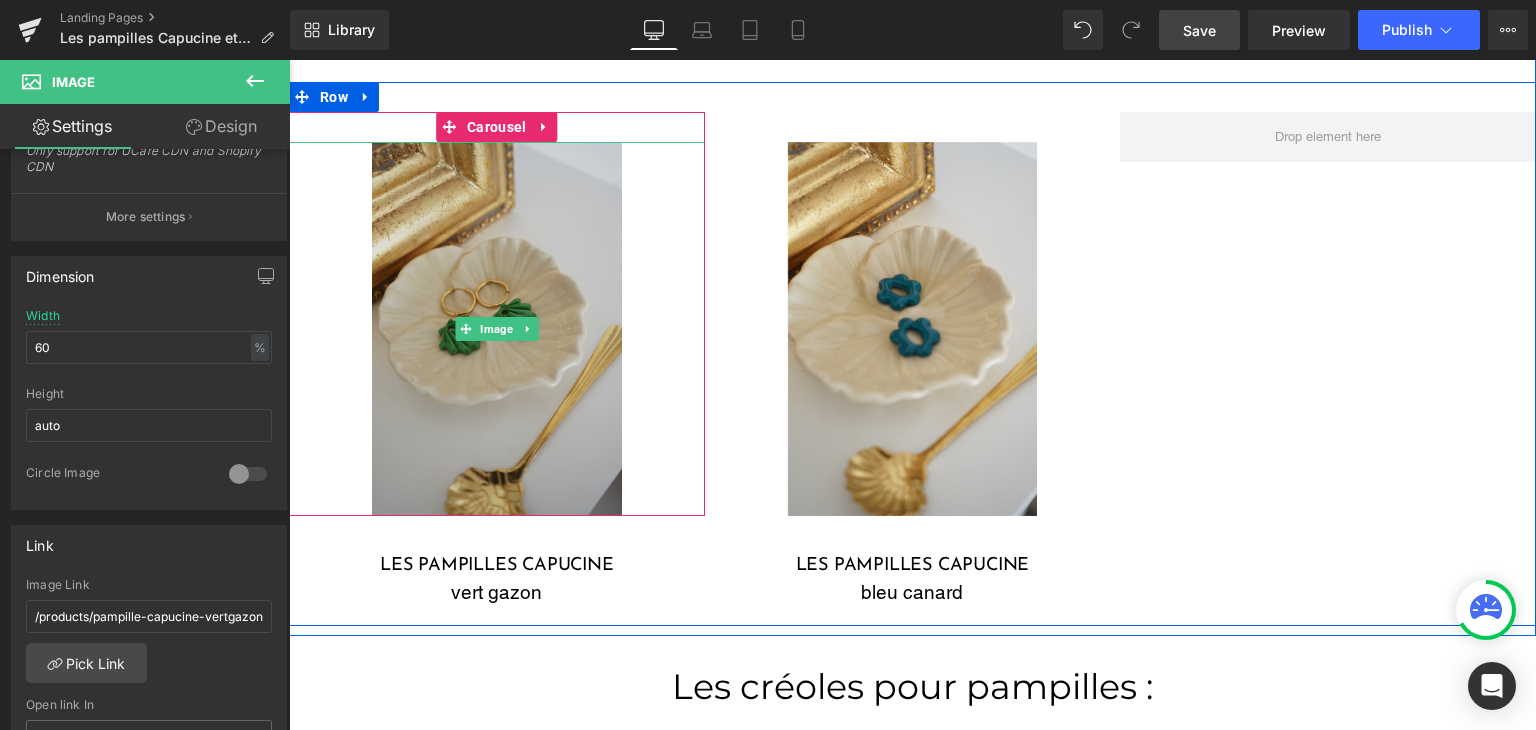 click at bounding box center (497, 329) 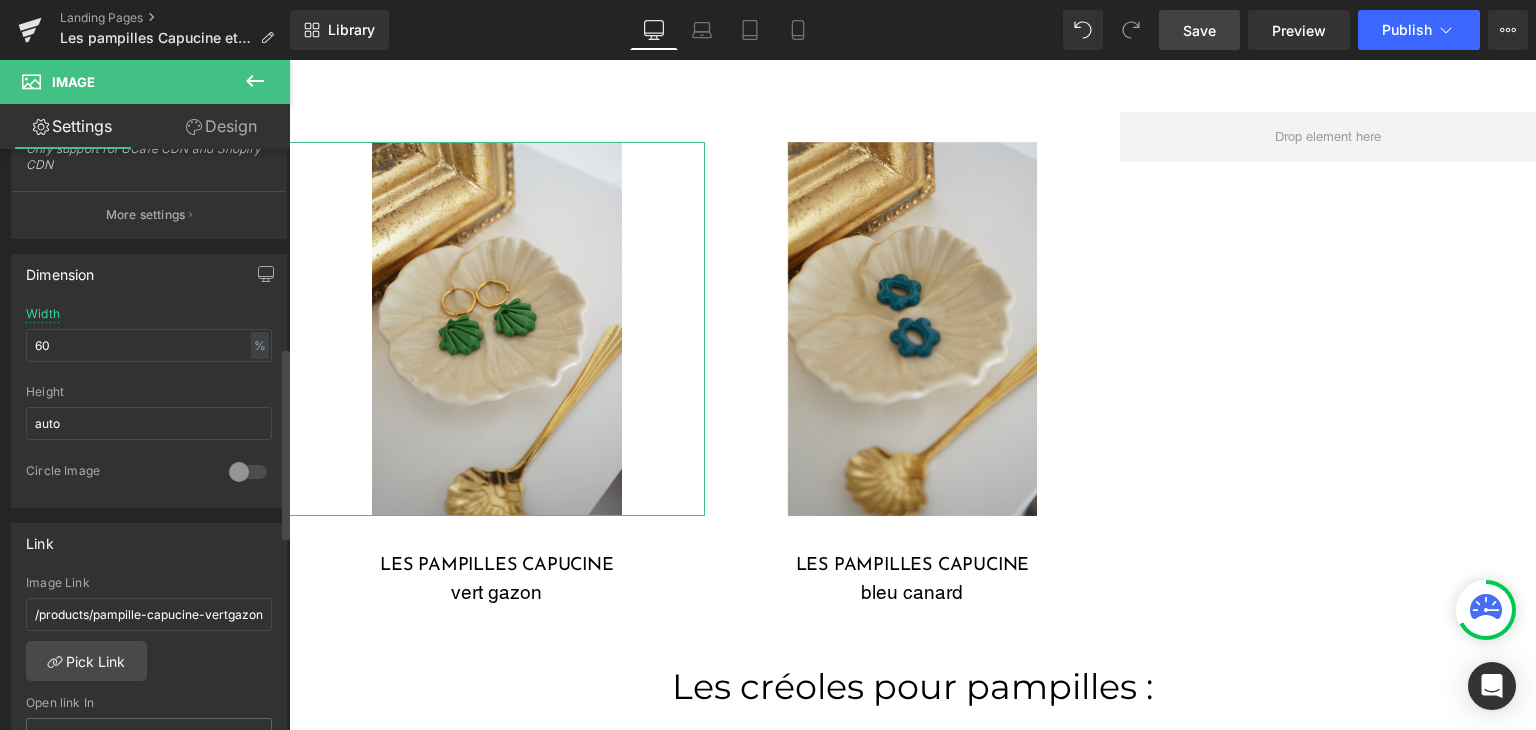scroll, scrollTop: 600, scrollLeft: 0, axis: vertical 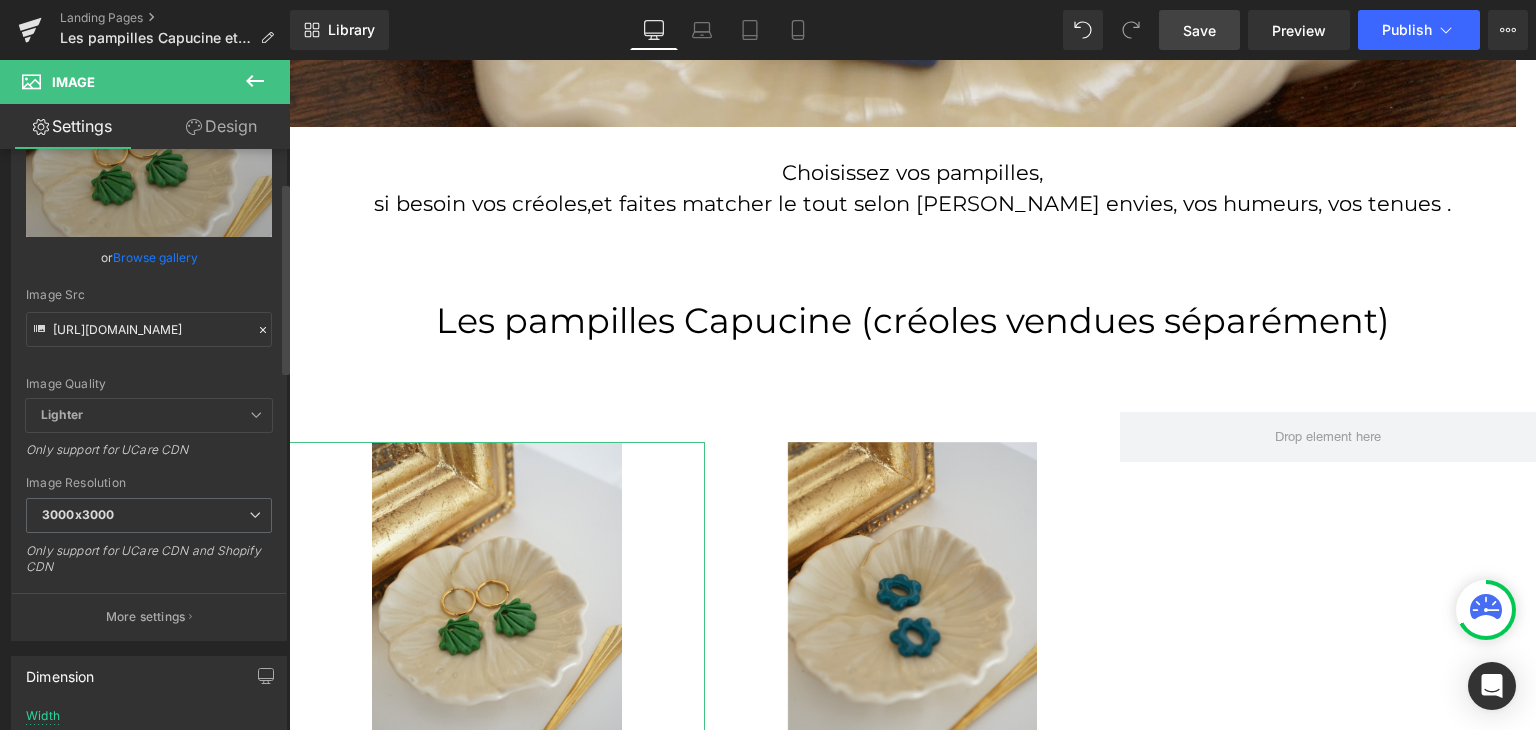 click 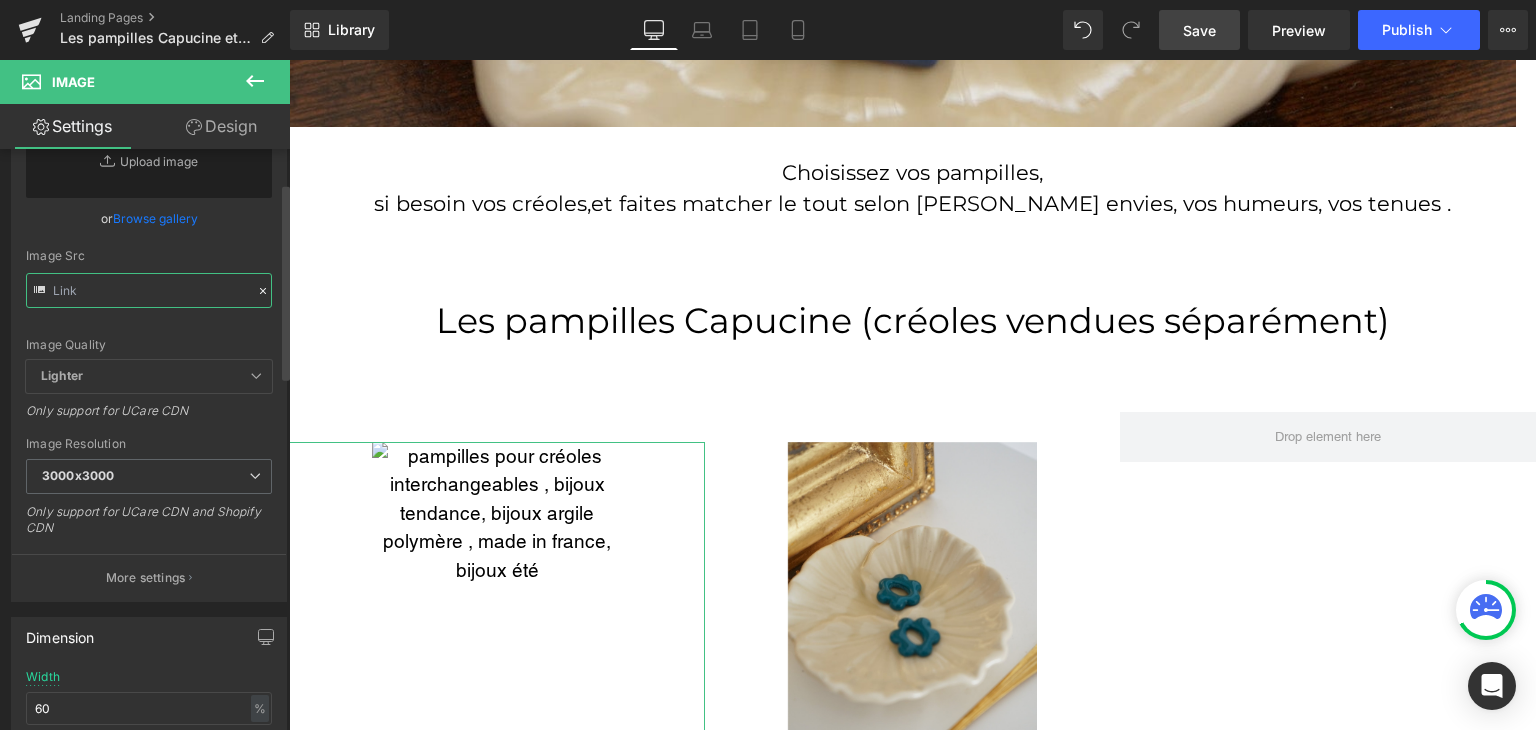 paste on "[URL][DOMAIN_NAME]" 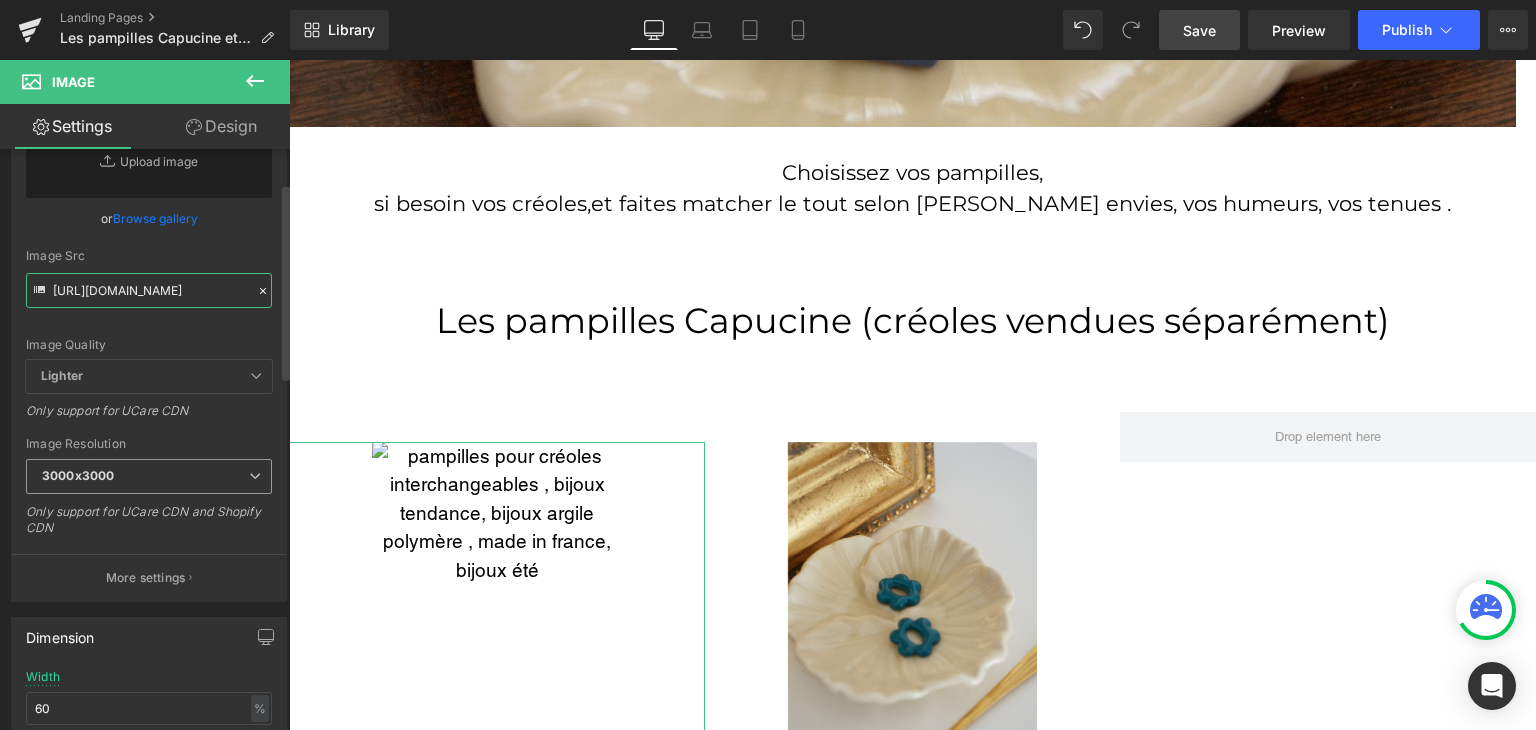 scroll, scrollTop: 0, scrollLeft: 323, axis: horizontal 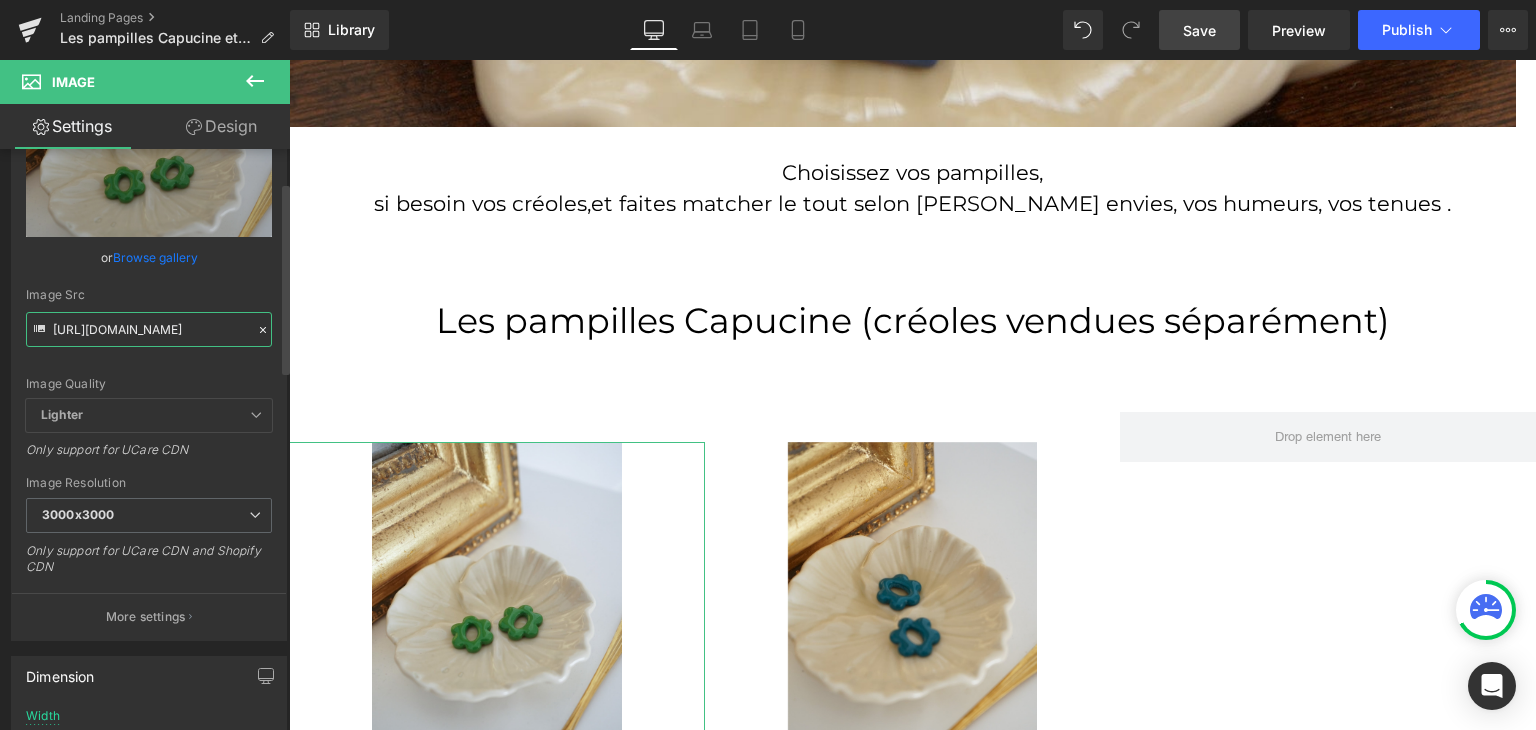type on "[URL][DOMAIN_NAME]" 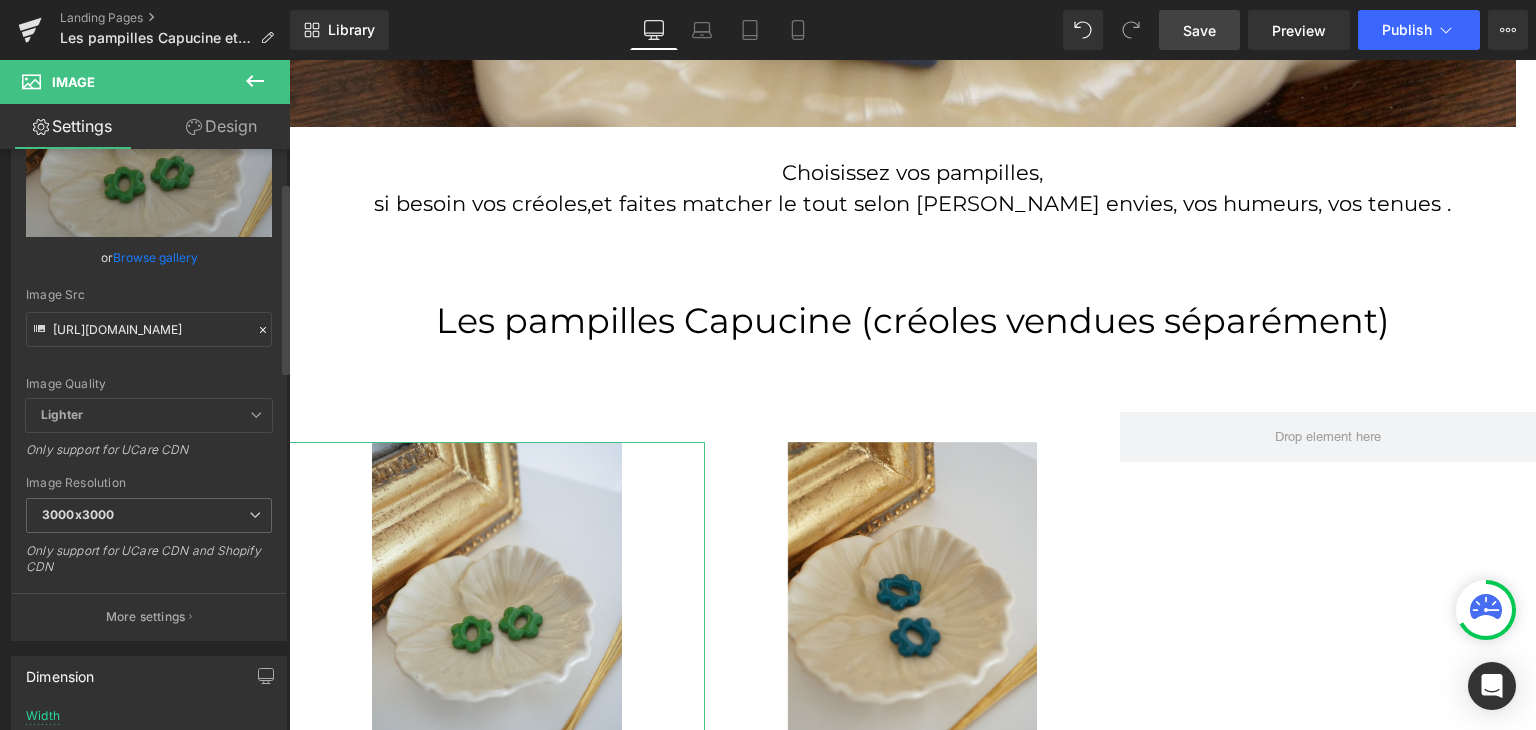 click on "Image Quality Lighter Lightest
Lighter
Lighter Lightest Only support for UCare CDN" at bounding box center (149, 260) 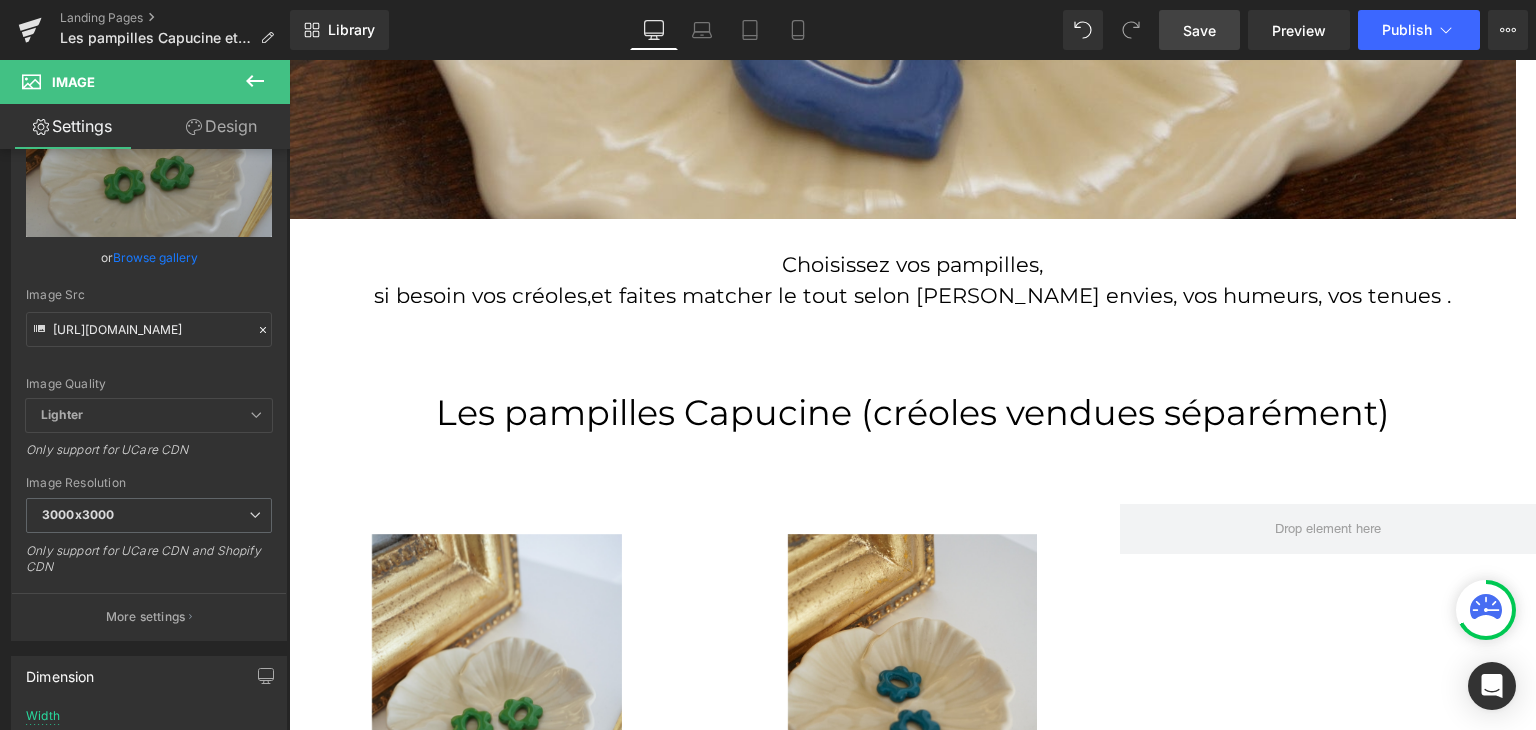 scroll, scrollTop: 700, scrollLeft: 0, axis: vertical 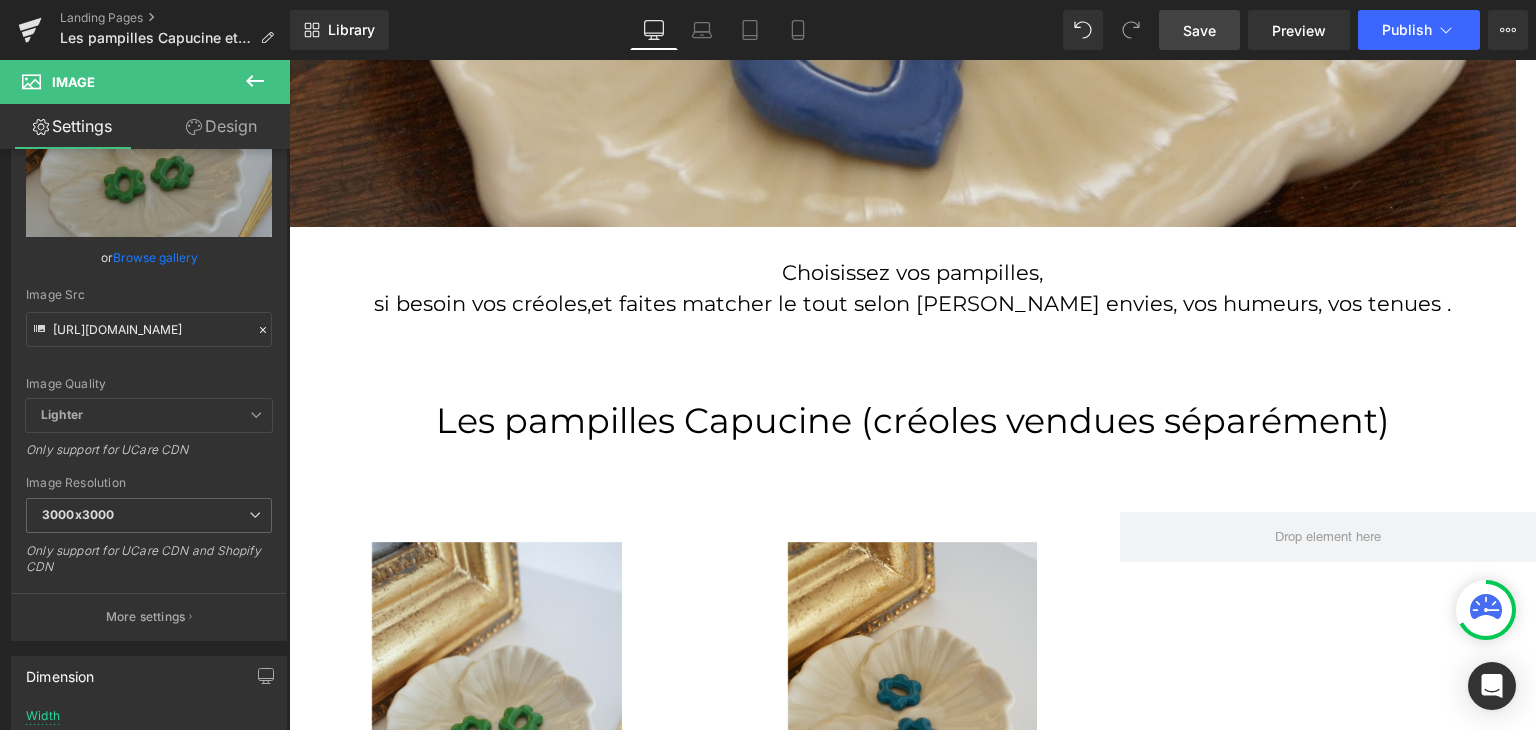 click on "Save" at bounding box center [1199, 30] 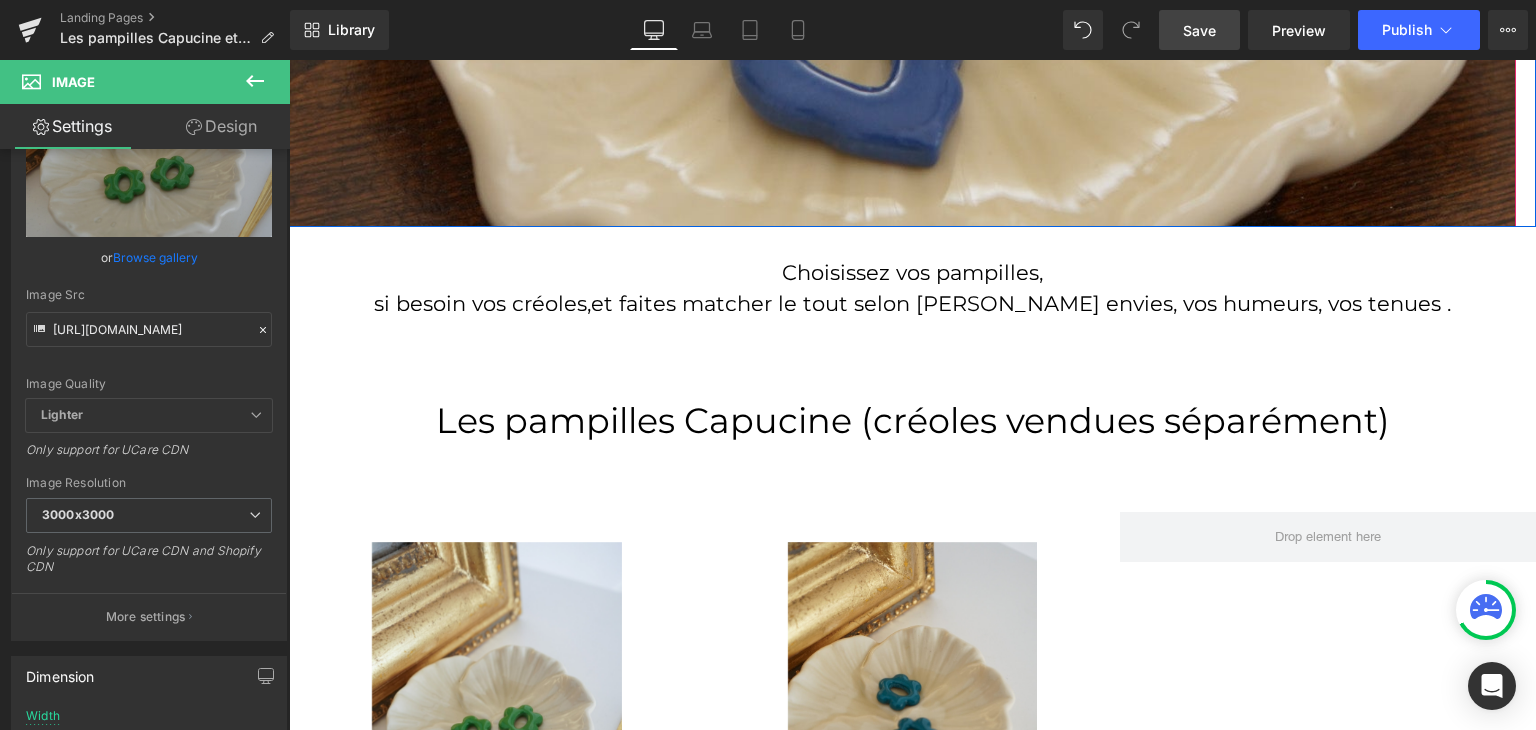 click at bounding box center (902, -38) 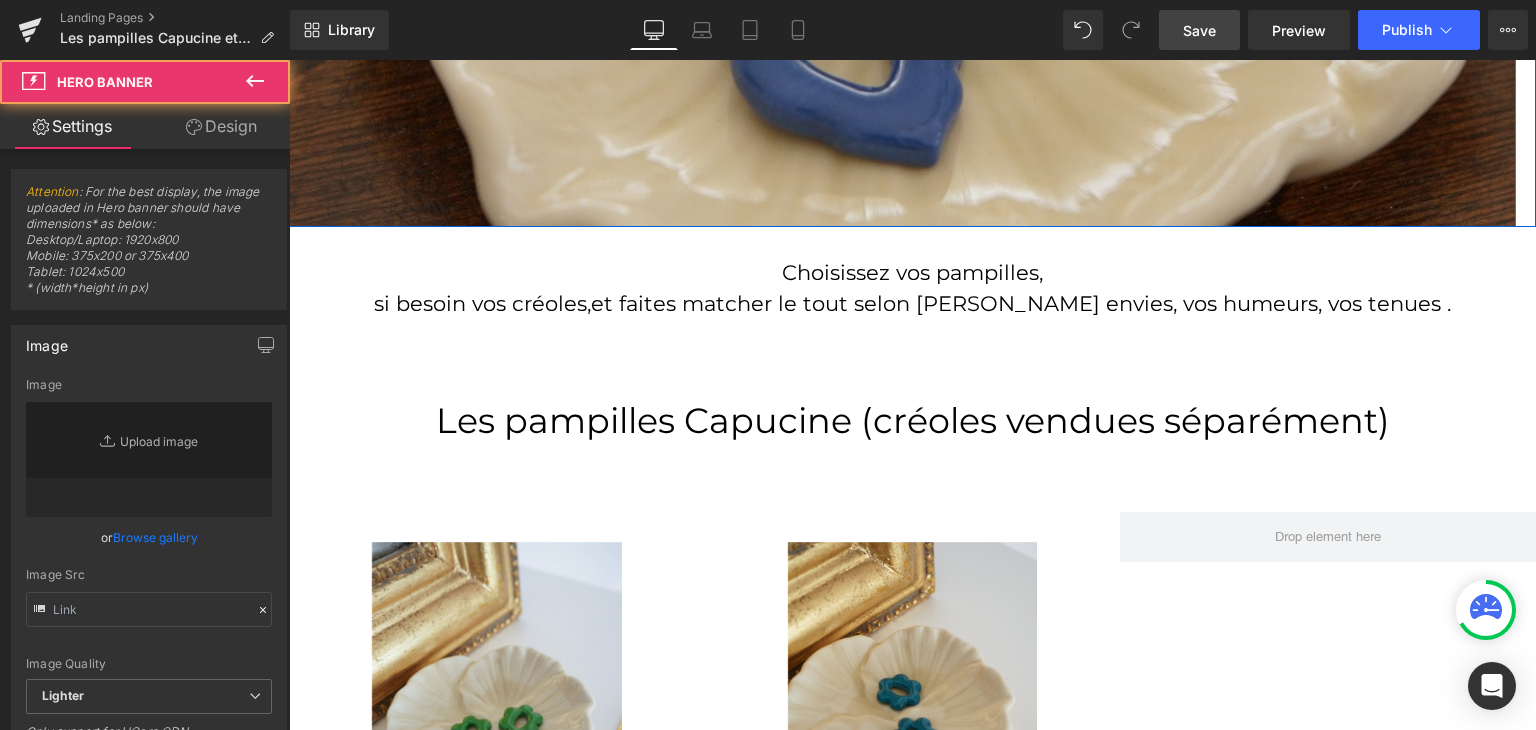 type on "[URL][DOMAIN_NAME]" 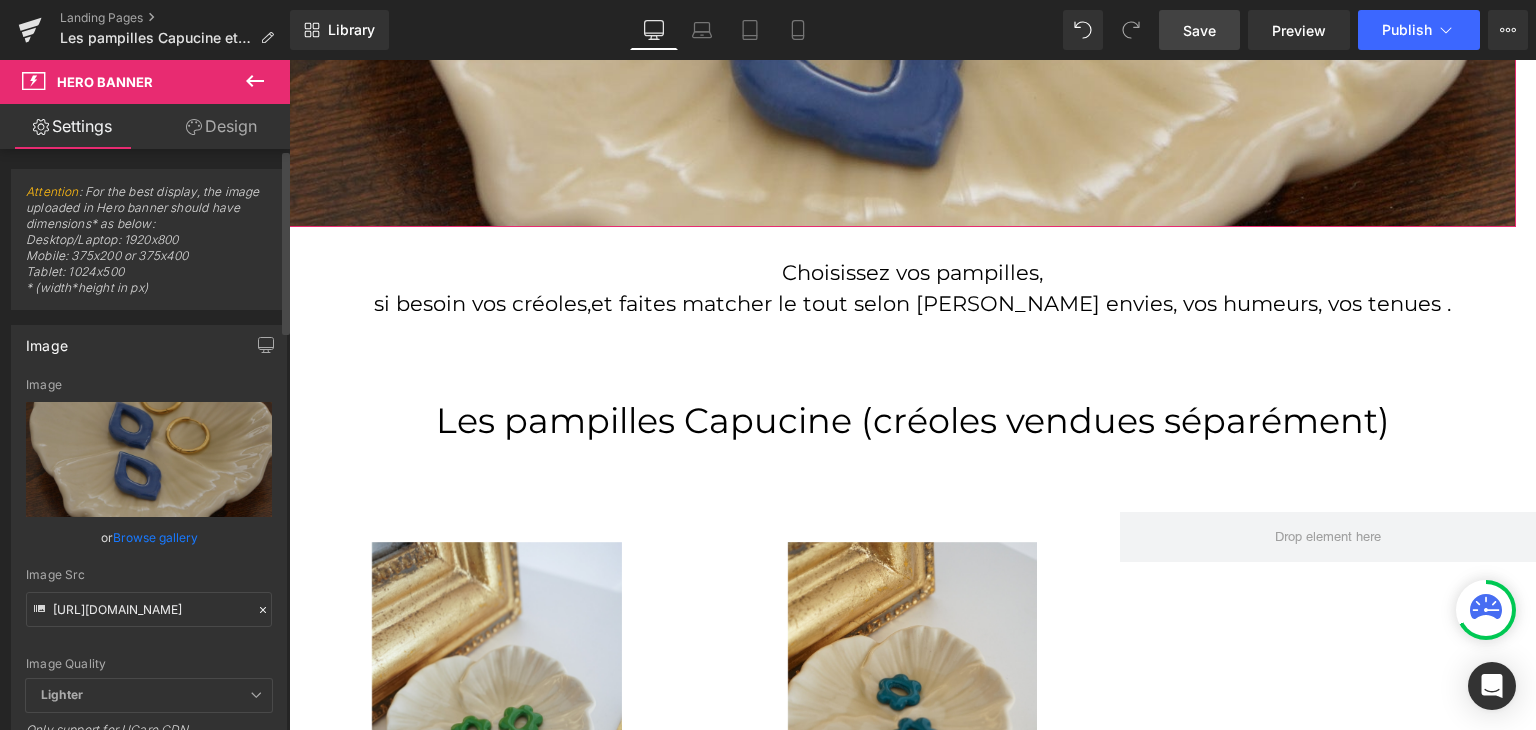 click 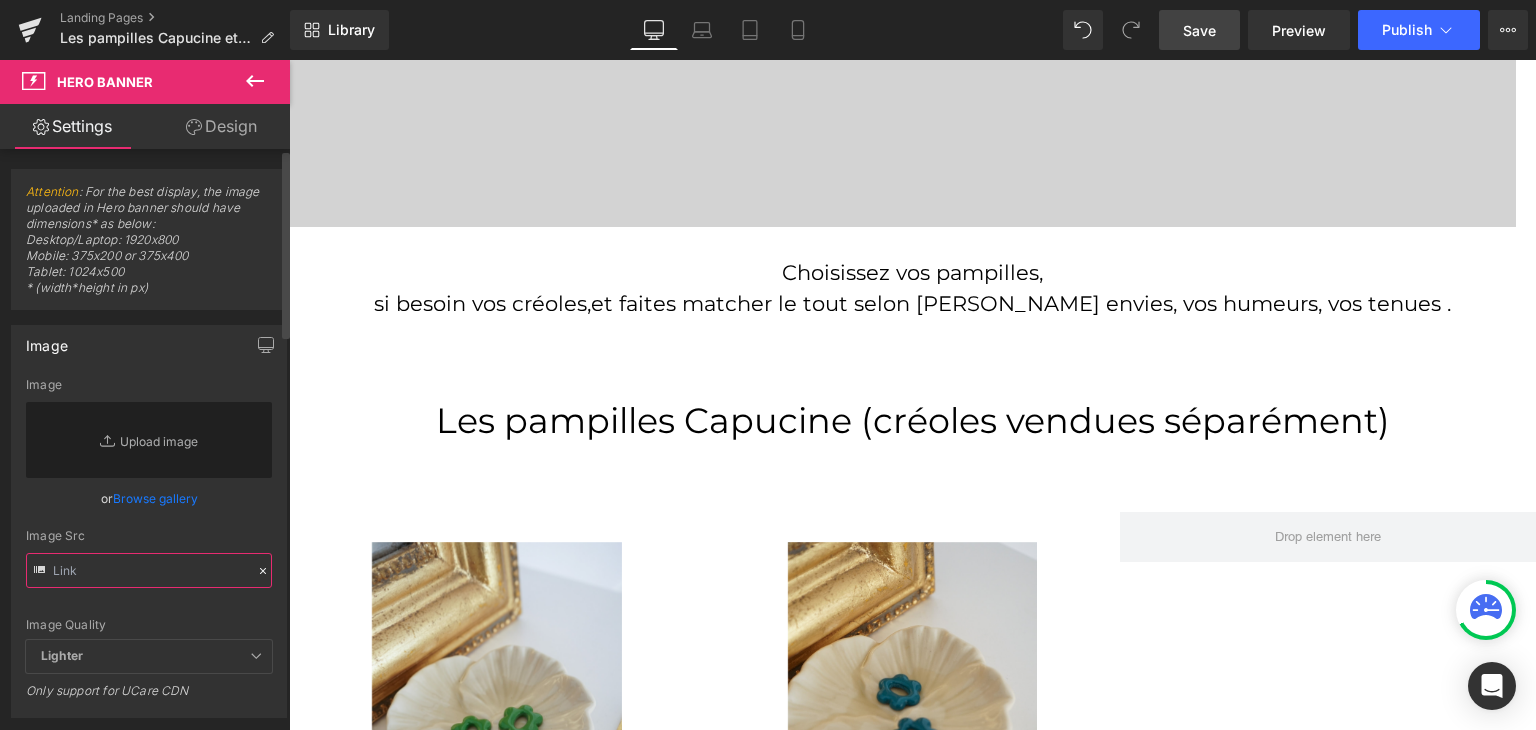 paste on "[URL][DOMAIN_NAME]" 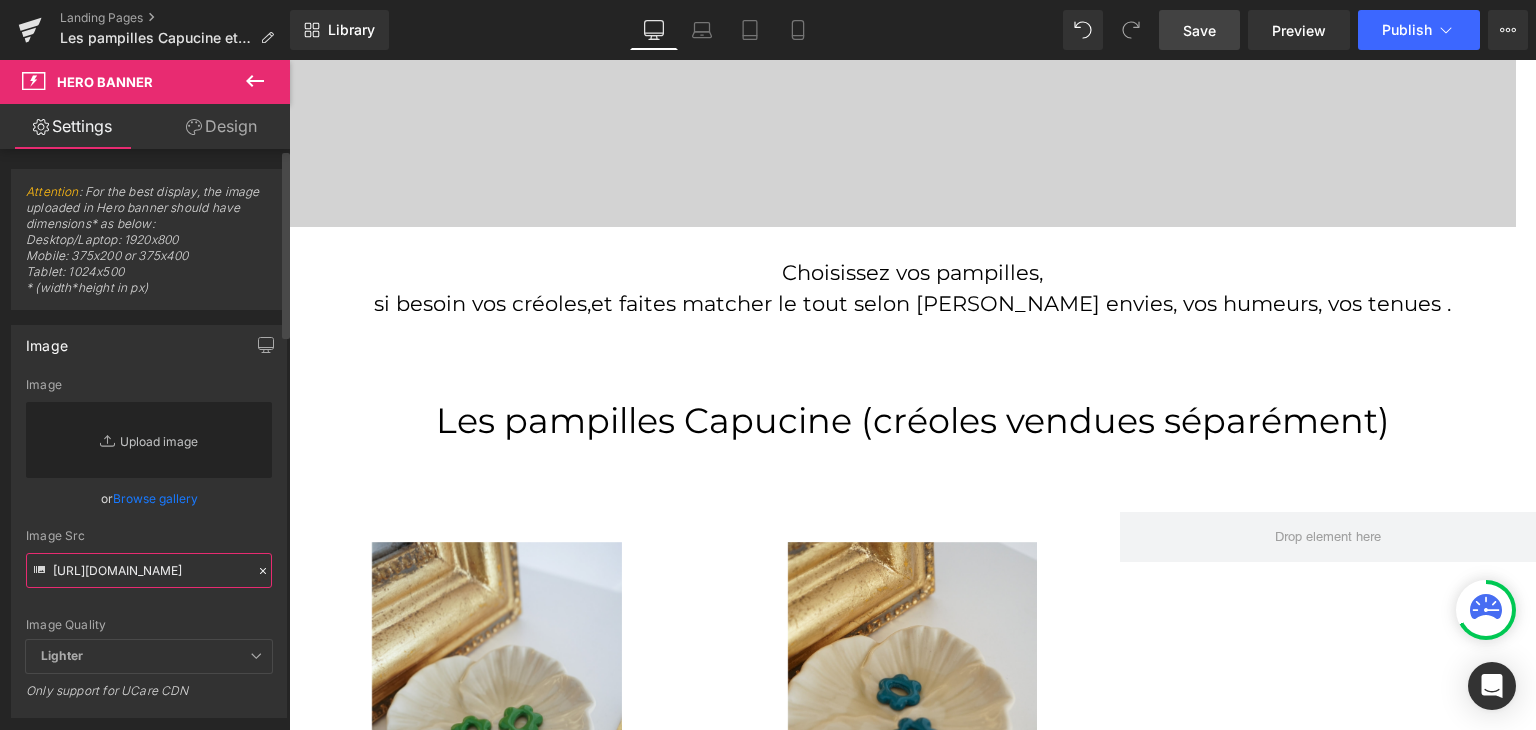 scroll, scrollTop: 0, scrollLeft: 305, axis: horizontal 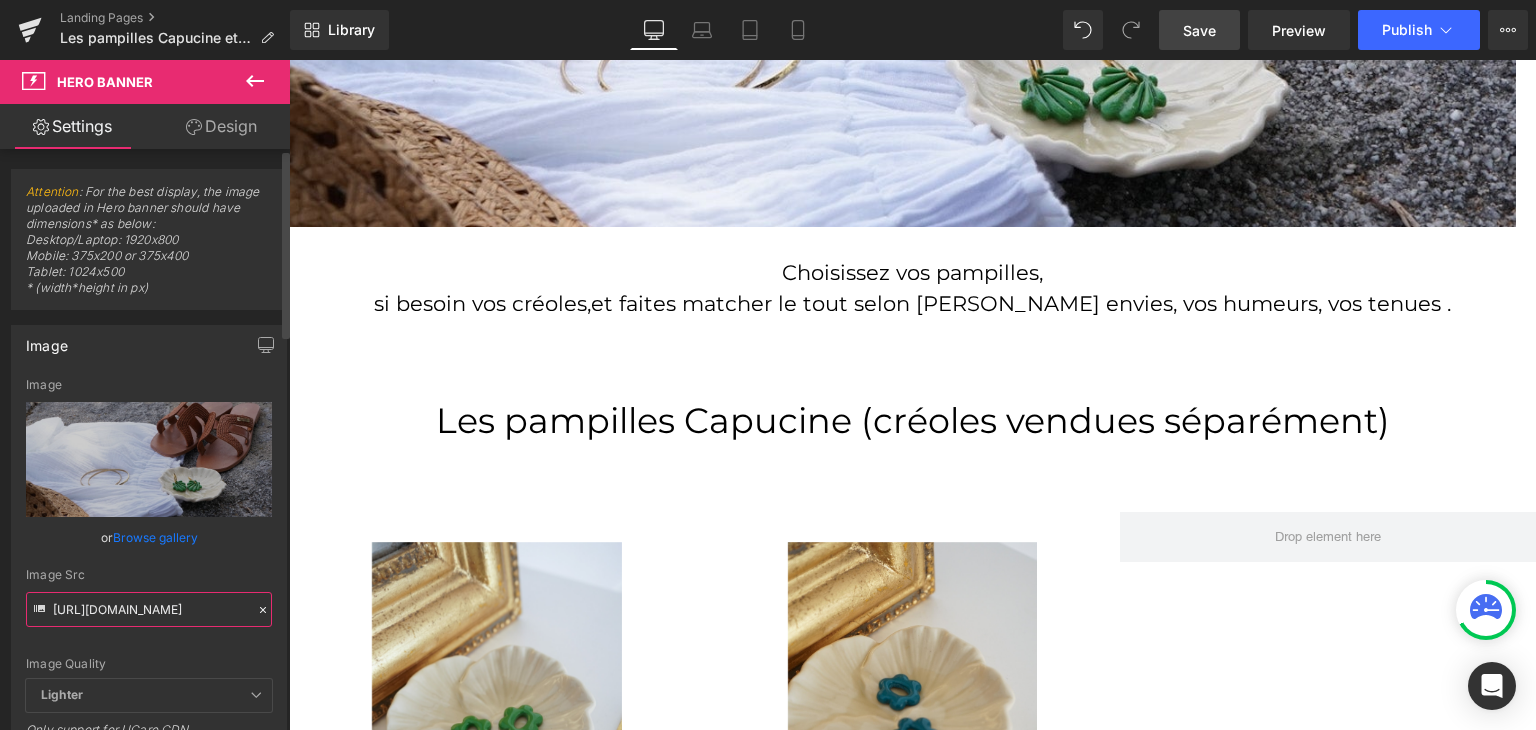 click on "[URL][DOMAIN_NAME]" at bounding box center (149, 609) 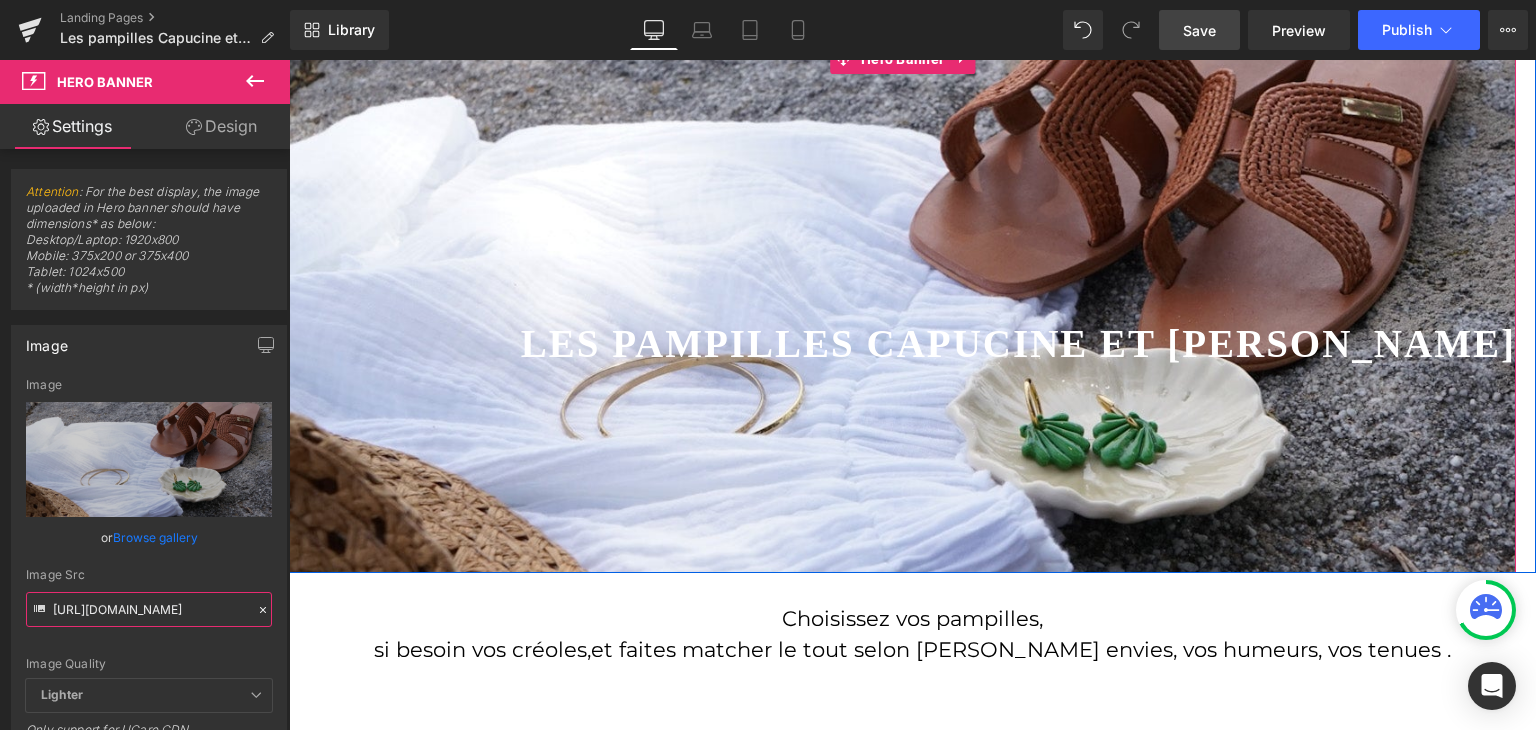 scroll, scrollTop: 300, scrollLeft: 0, axis: vertical 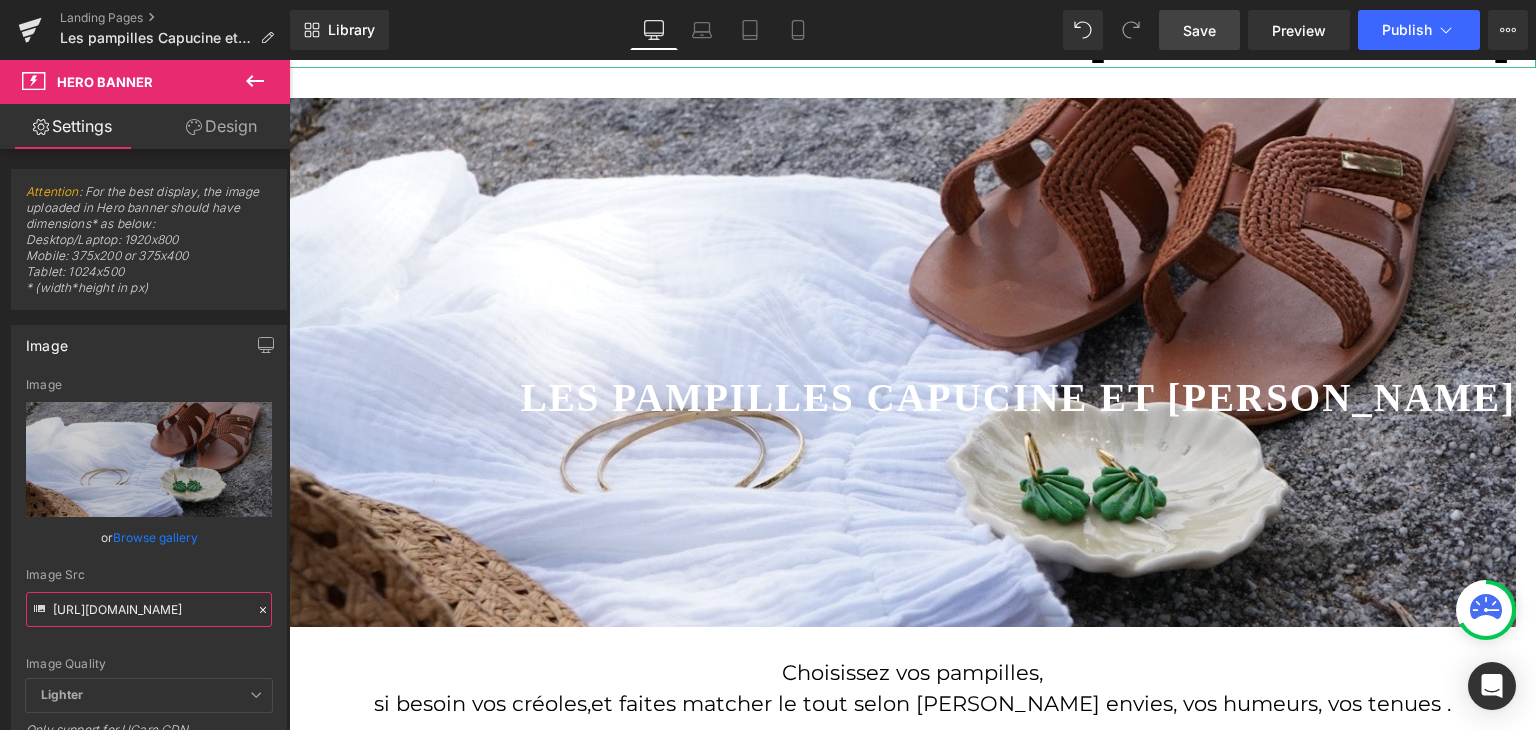 type on "[URL][DOMAIN_NAME]" 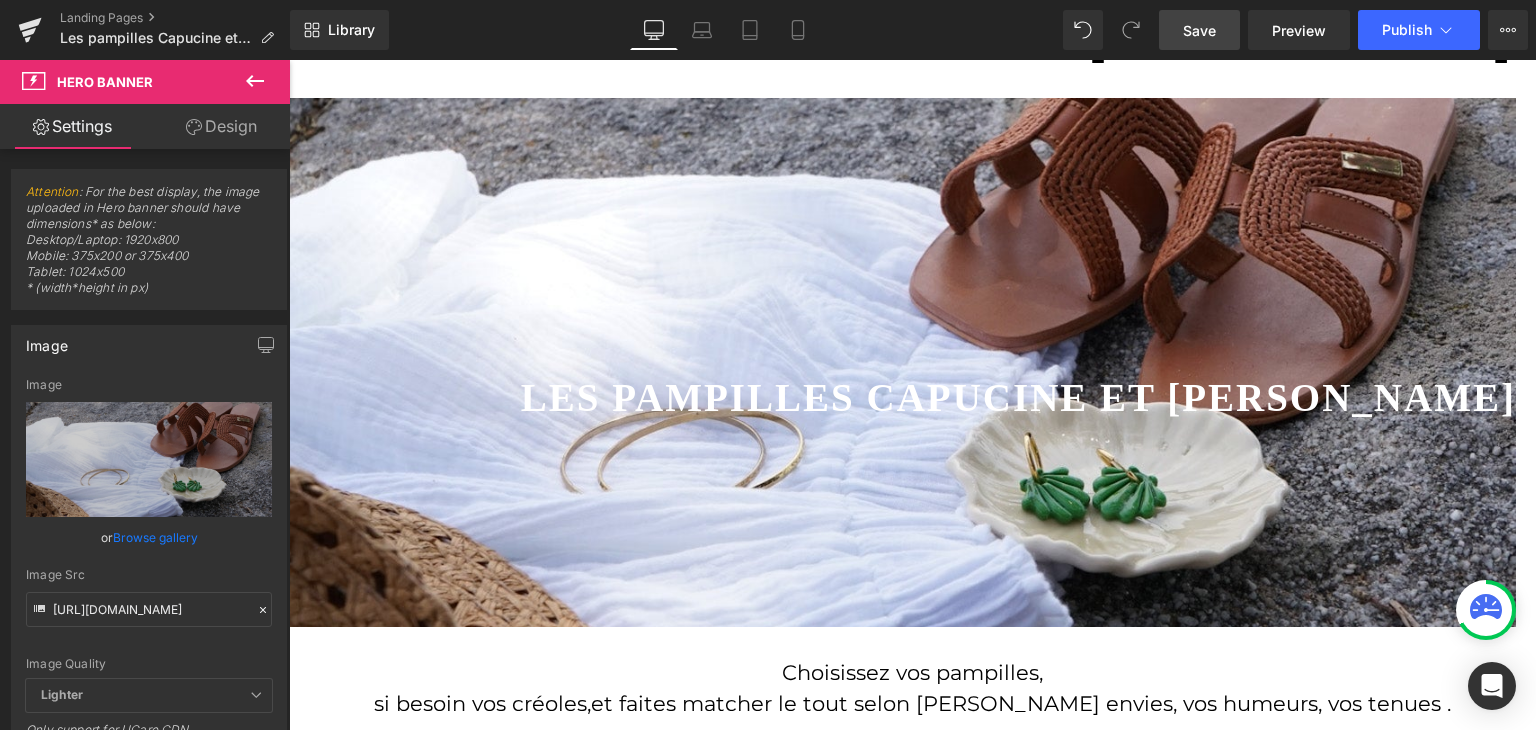 click on "Save" at bounding box center (1199, 30) 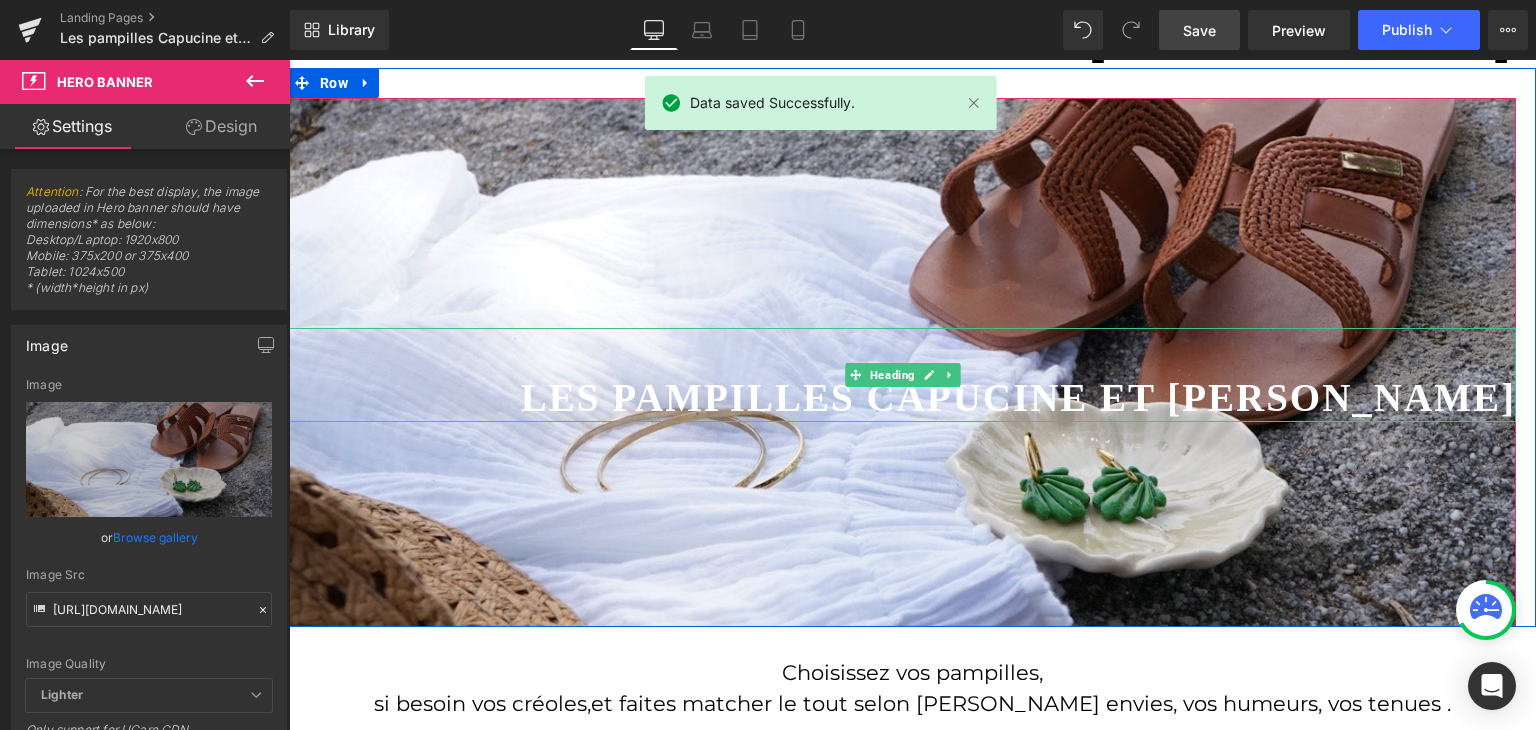click on "Les pampilles CAPUCINE ET [PERSON_NAME]" at bounding box center (1018, 397) 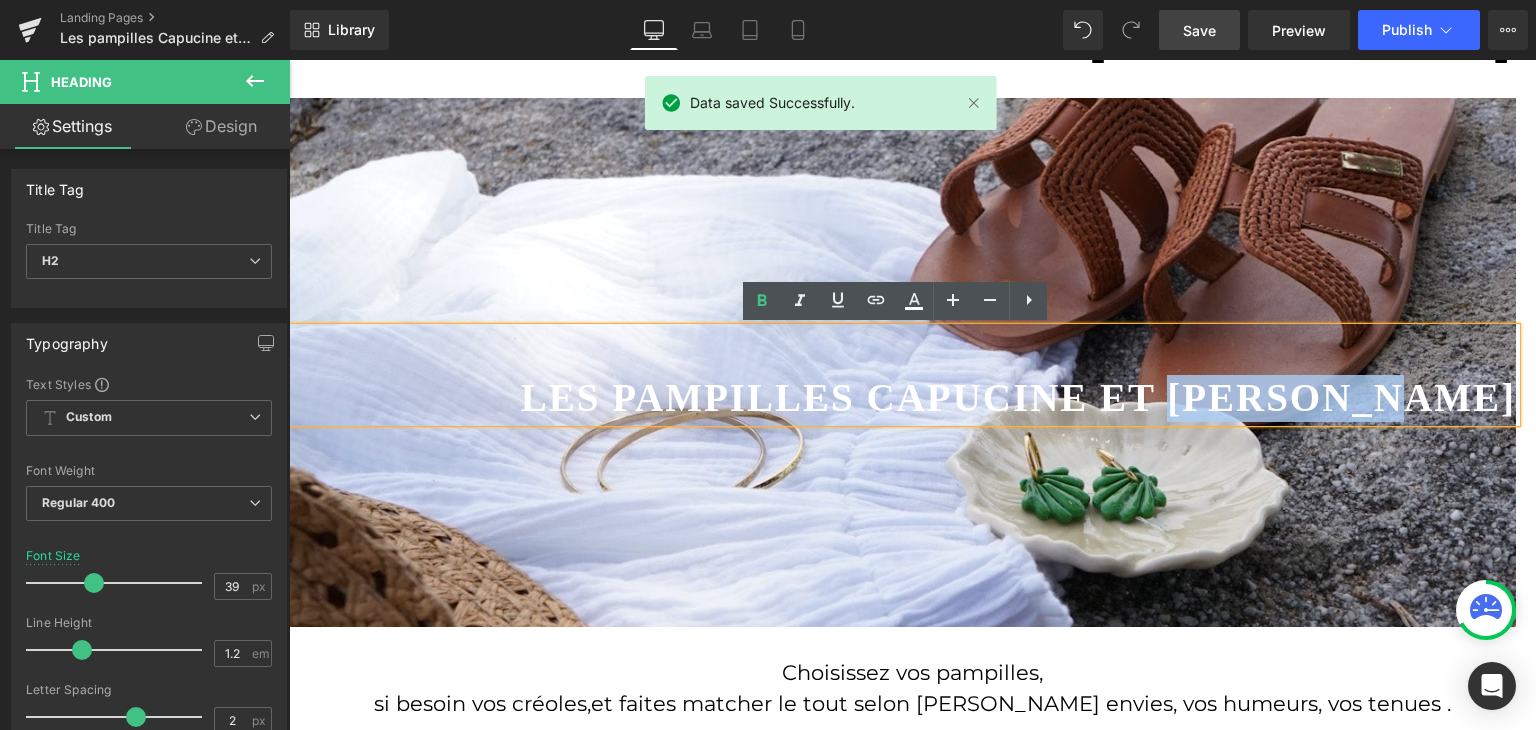 drag, startPoint x: 1288, startPoint y: 398, endPoint x: 1491, endPoint y: 405, distance: 203.12065 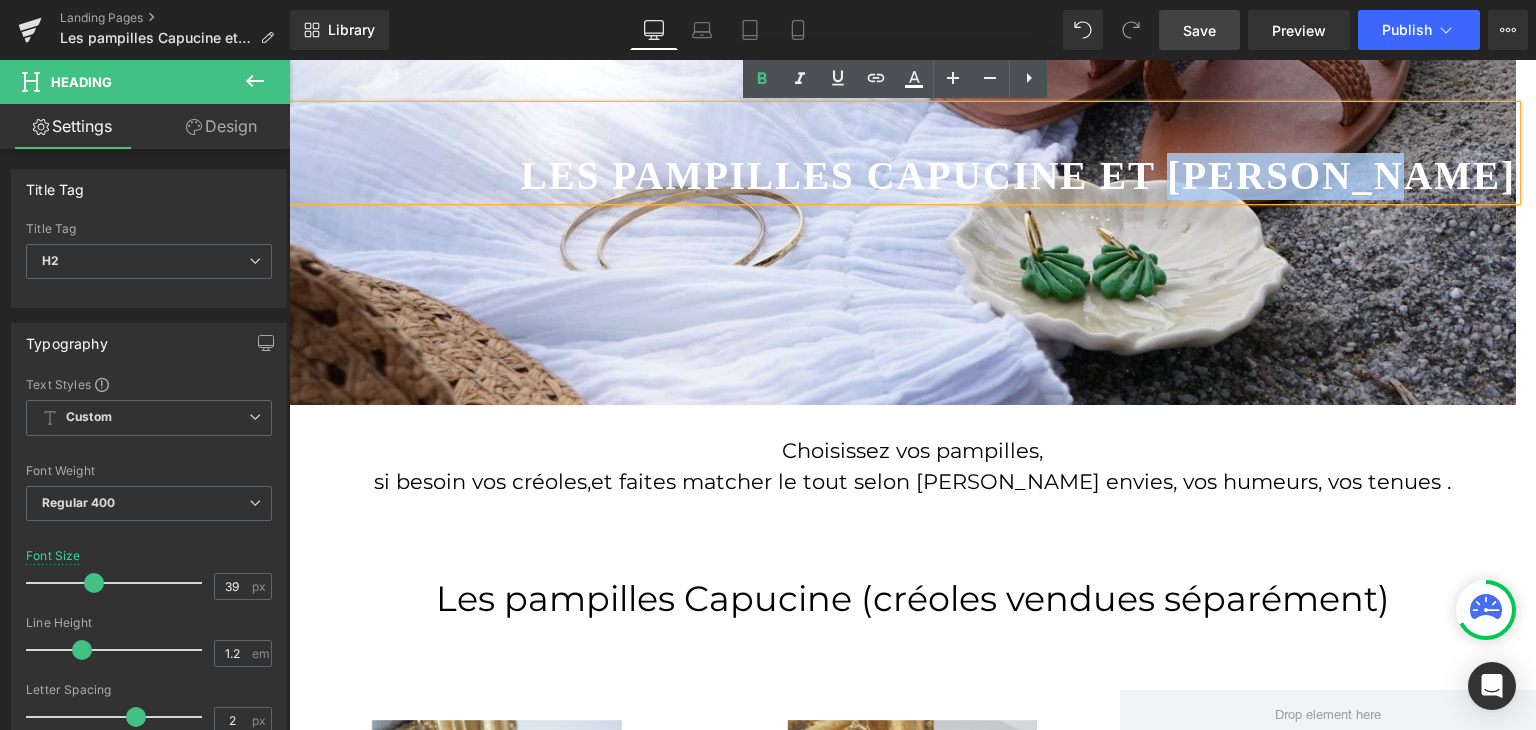 scroll, scrollTop: 400, scrollLeft: 0, axis: vertical 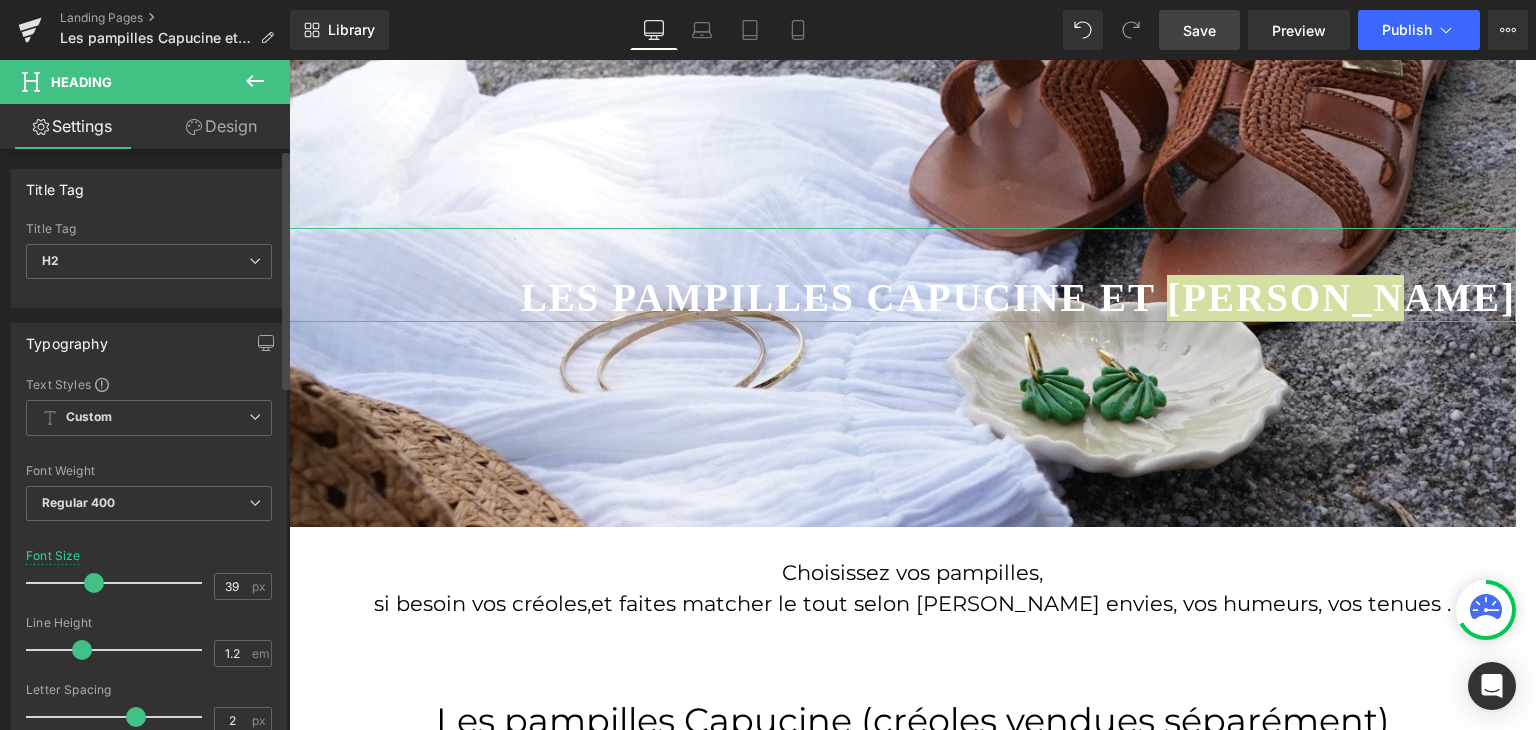 click on "Title Tag H1 H2 H3 H4 H5 H6 Title Tag
H2
H1 H2 H3 H4 H5 H6" at bounding box center [149, 231] 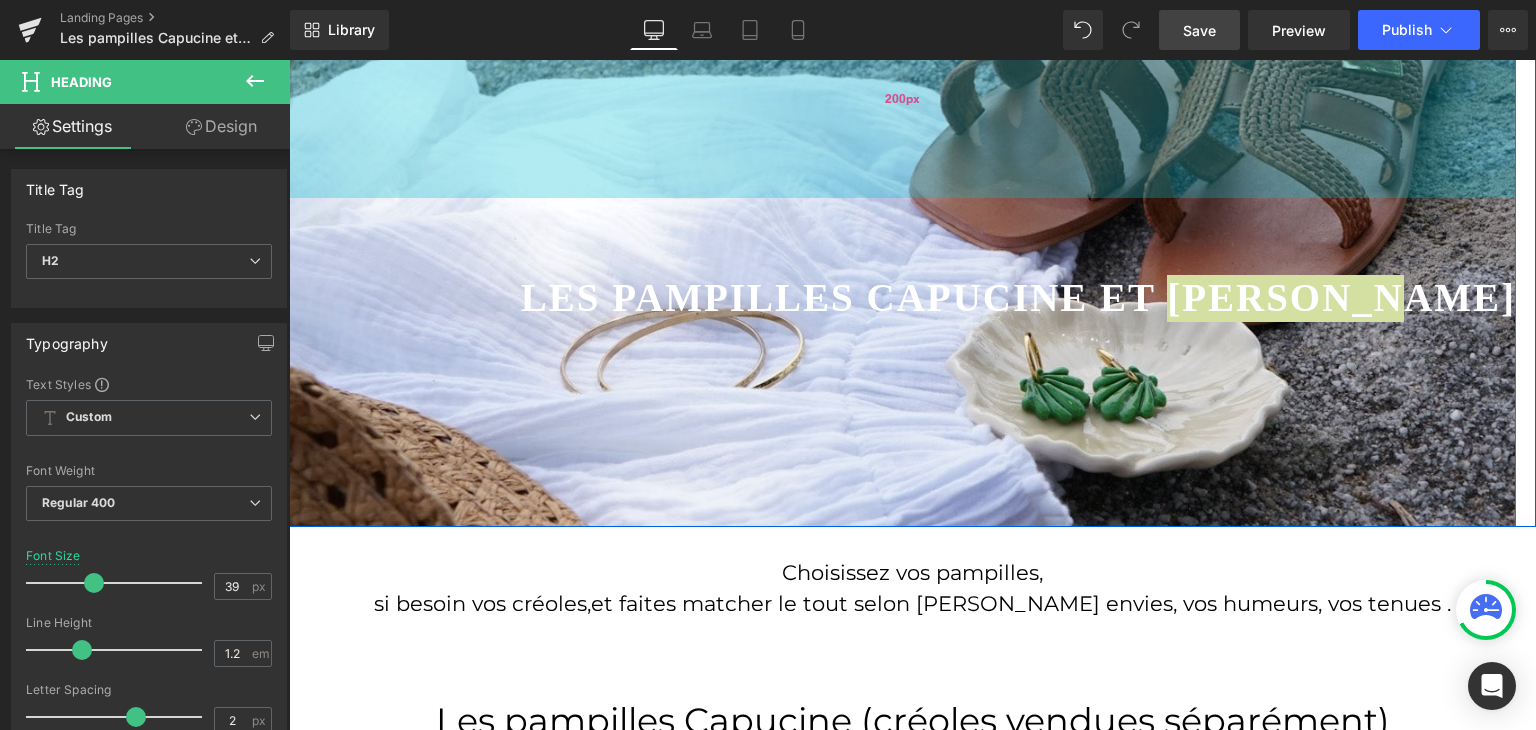 click on "200px" at bounding box center [902, 98] 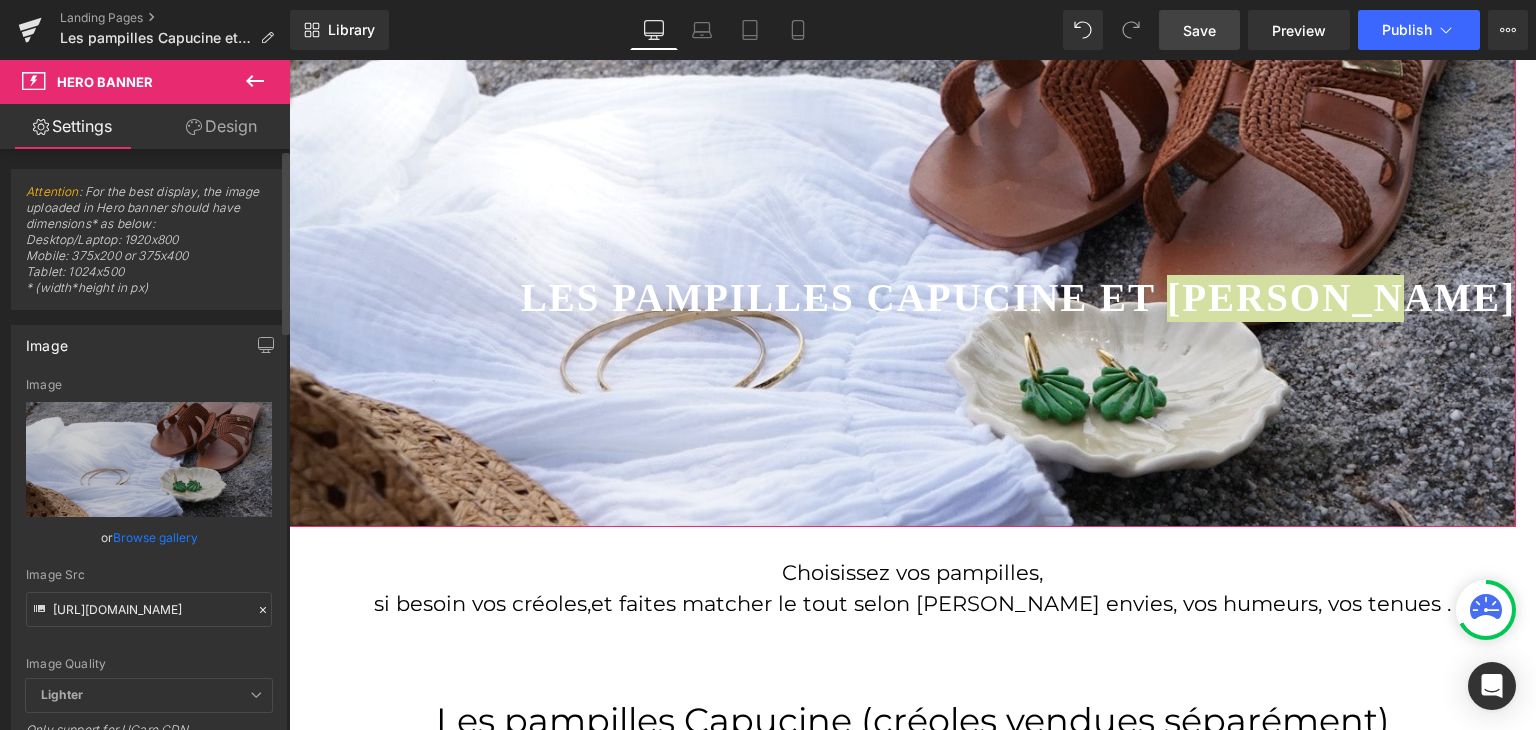 click 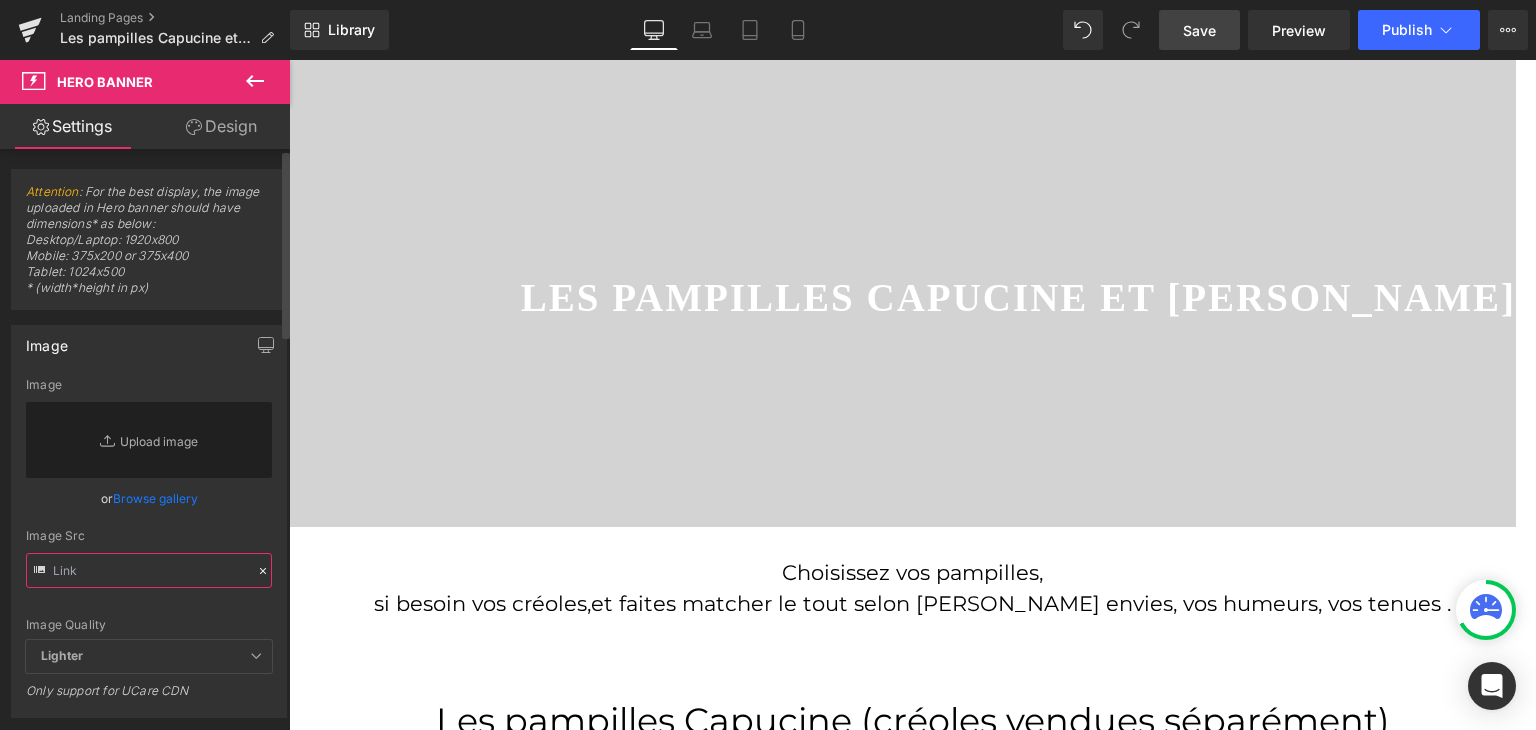 paste on "[URL][DOMAIN_NAME]" 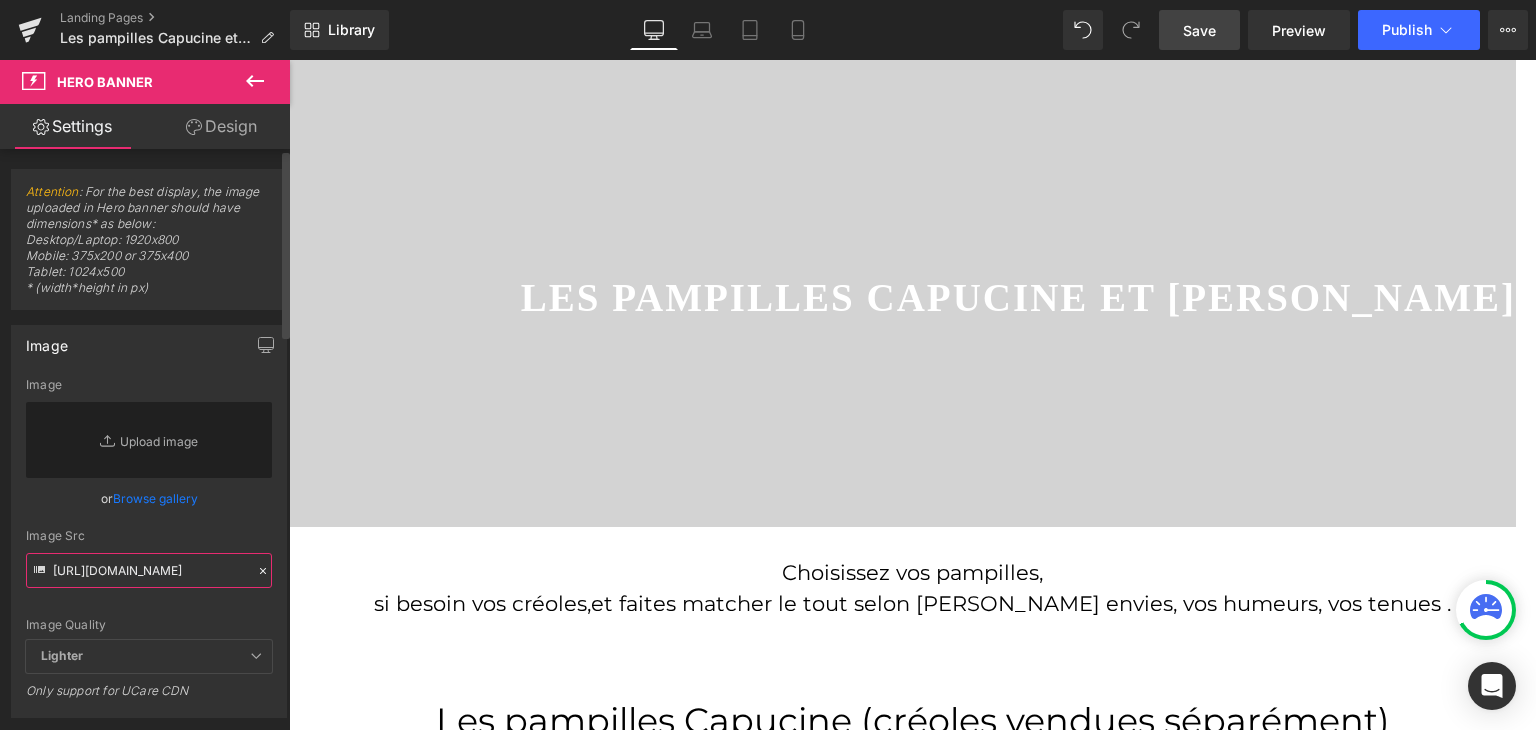 scroll, scrollTop: 0, scrollLeft: 355, axis: horizontal 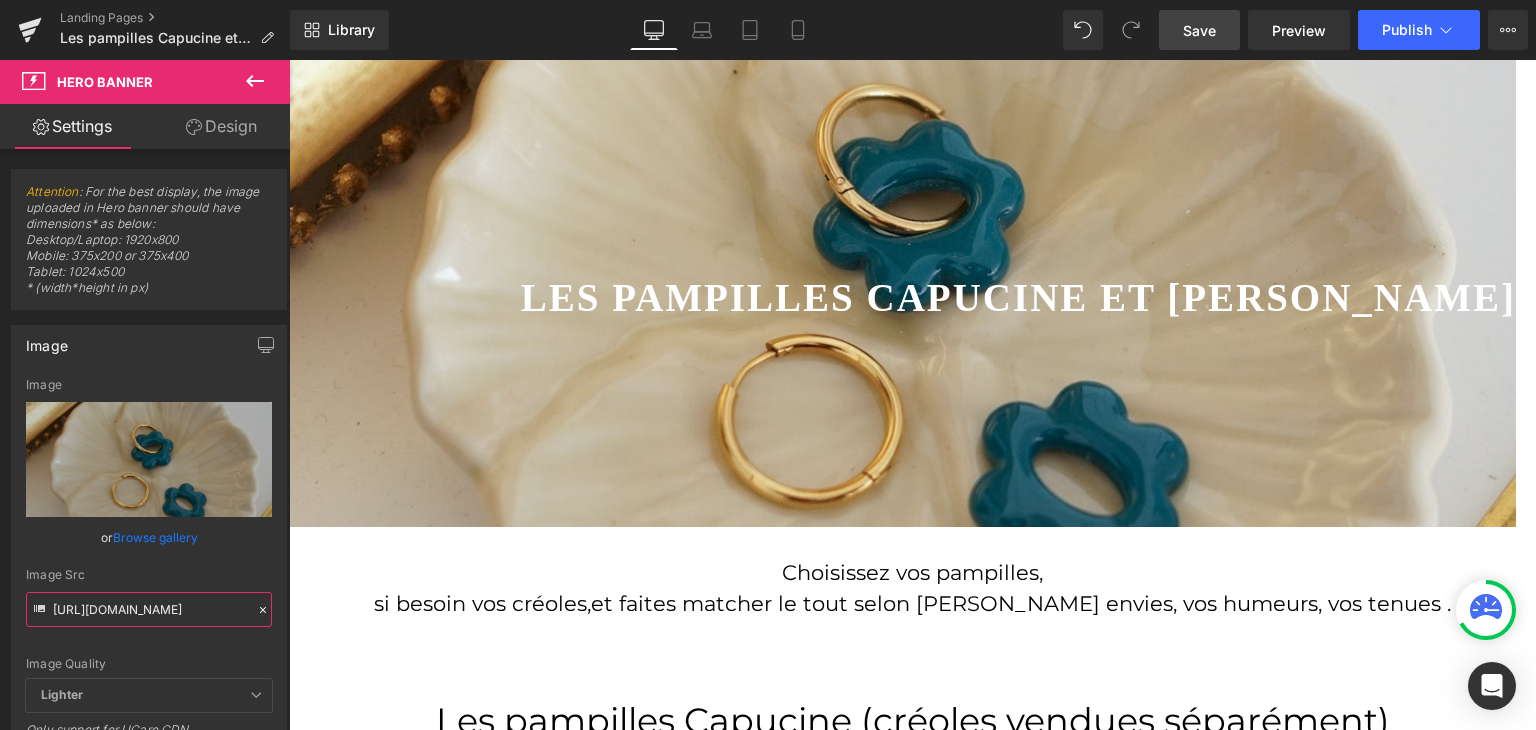 type on "[URL][DOMAIN_NAME]" 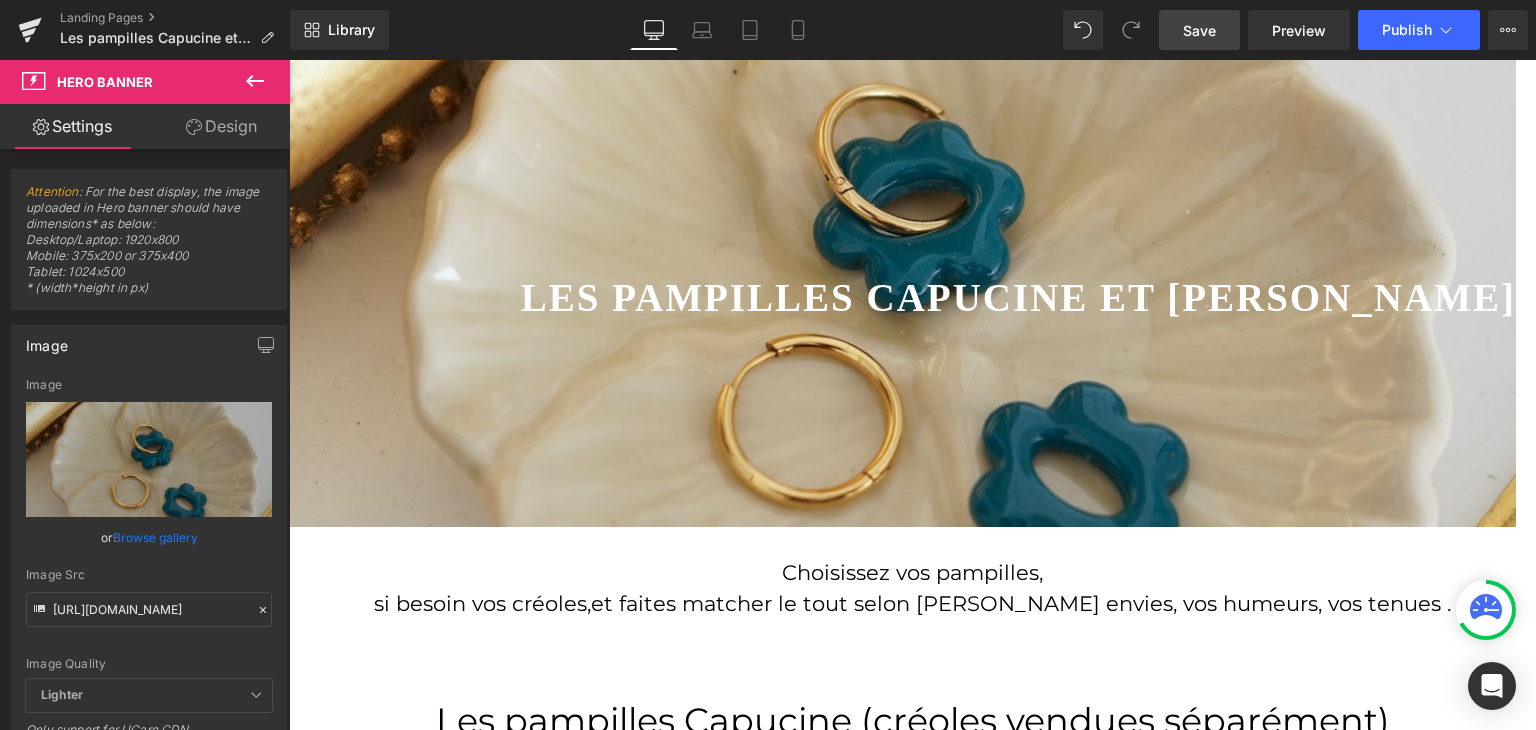 scroll, scrollTop: 0, scrollLeft: 0, axis: both 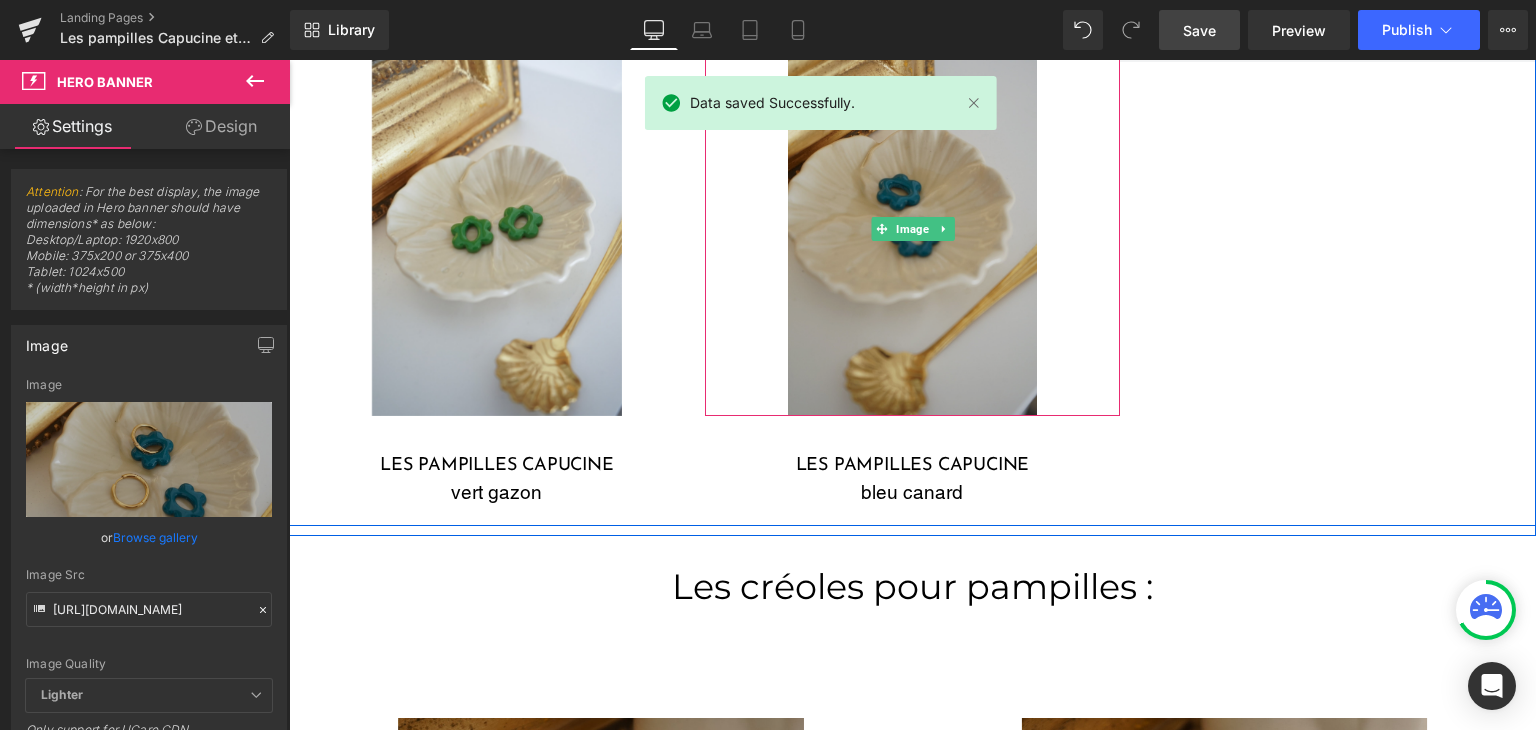 click at bounding box center [913, 229] 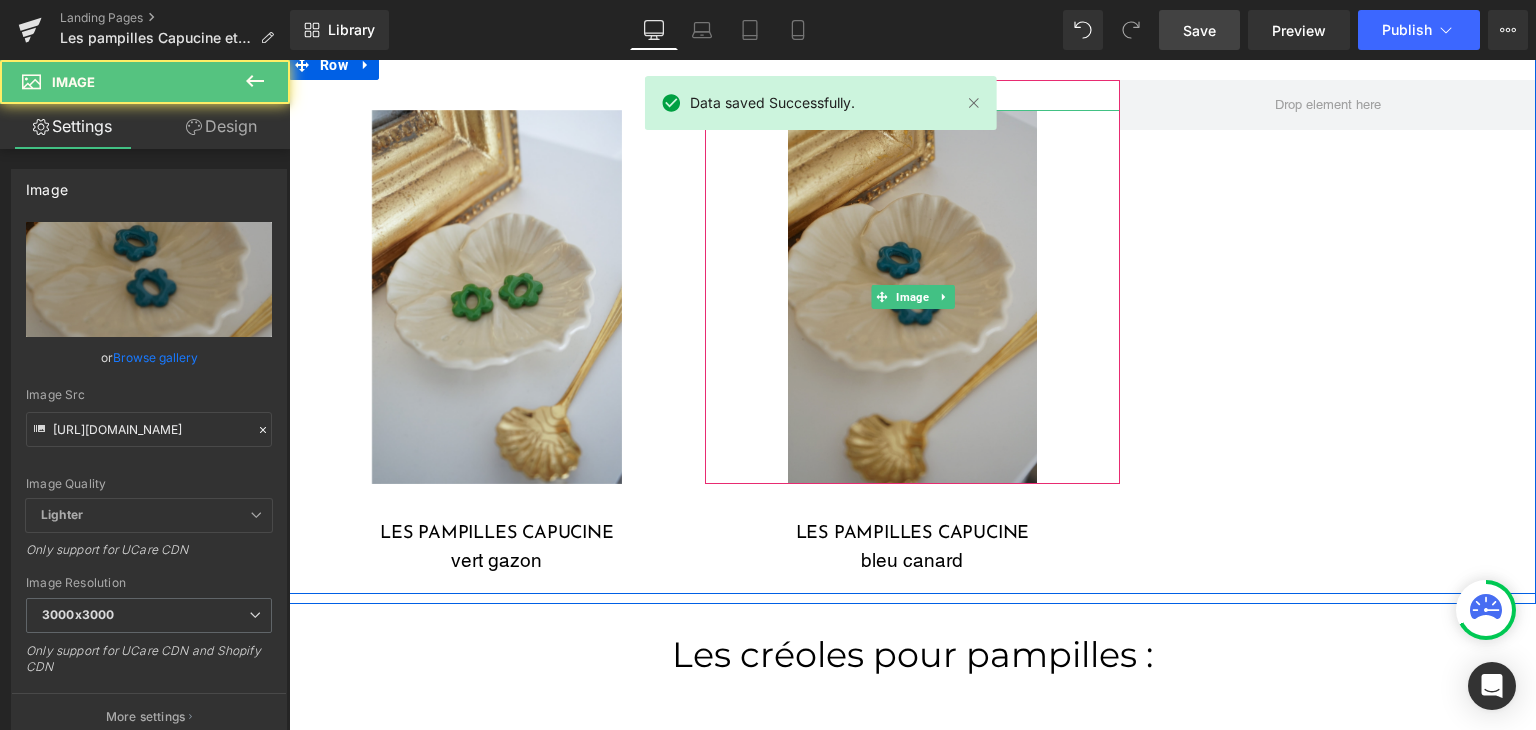 scroll, scrollTop: 1100, scrollLeft: 0, axis: vertical 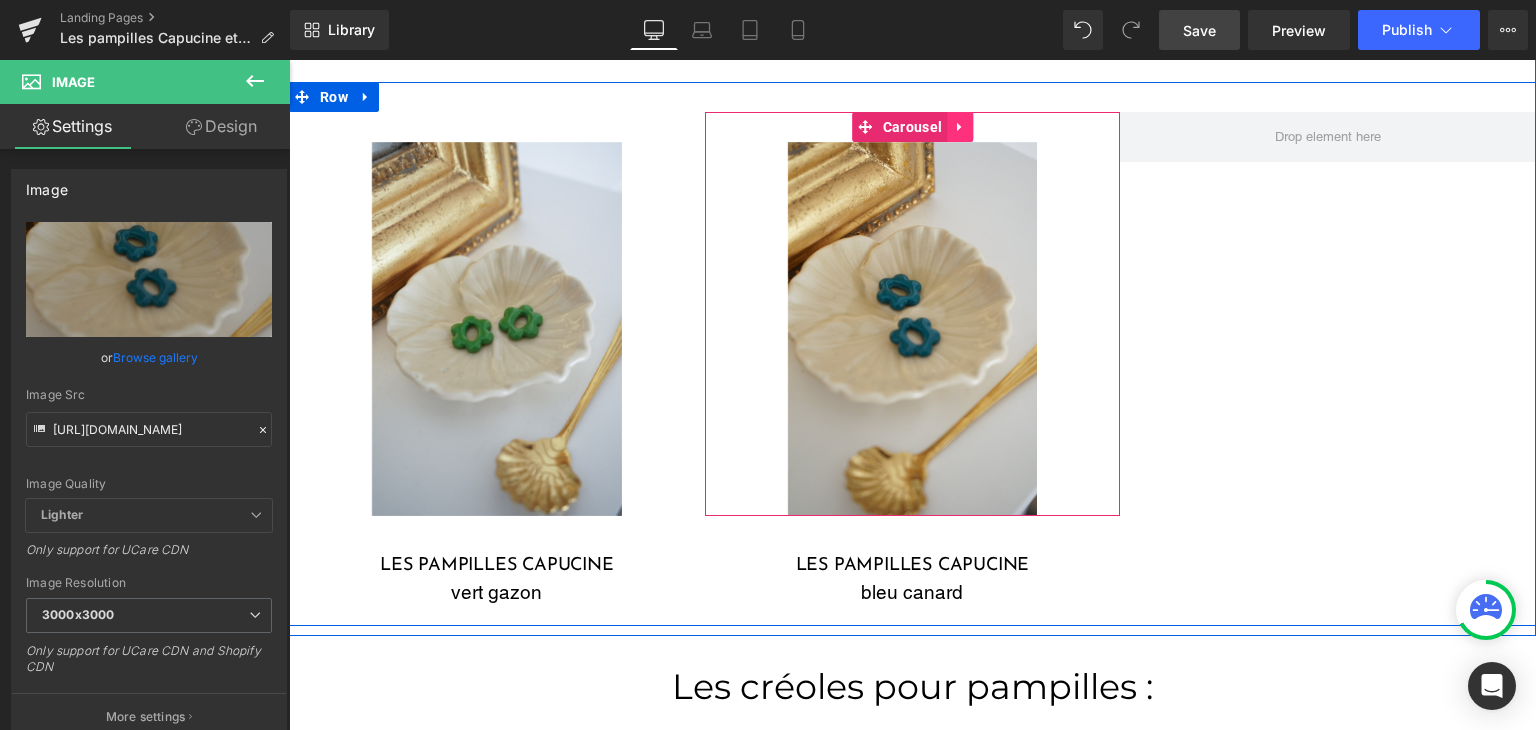 click at bounding box center (960, 127) 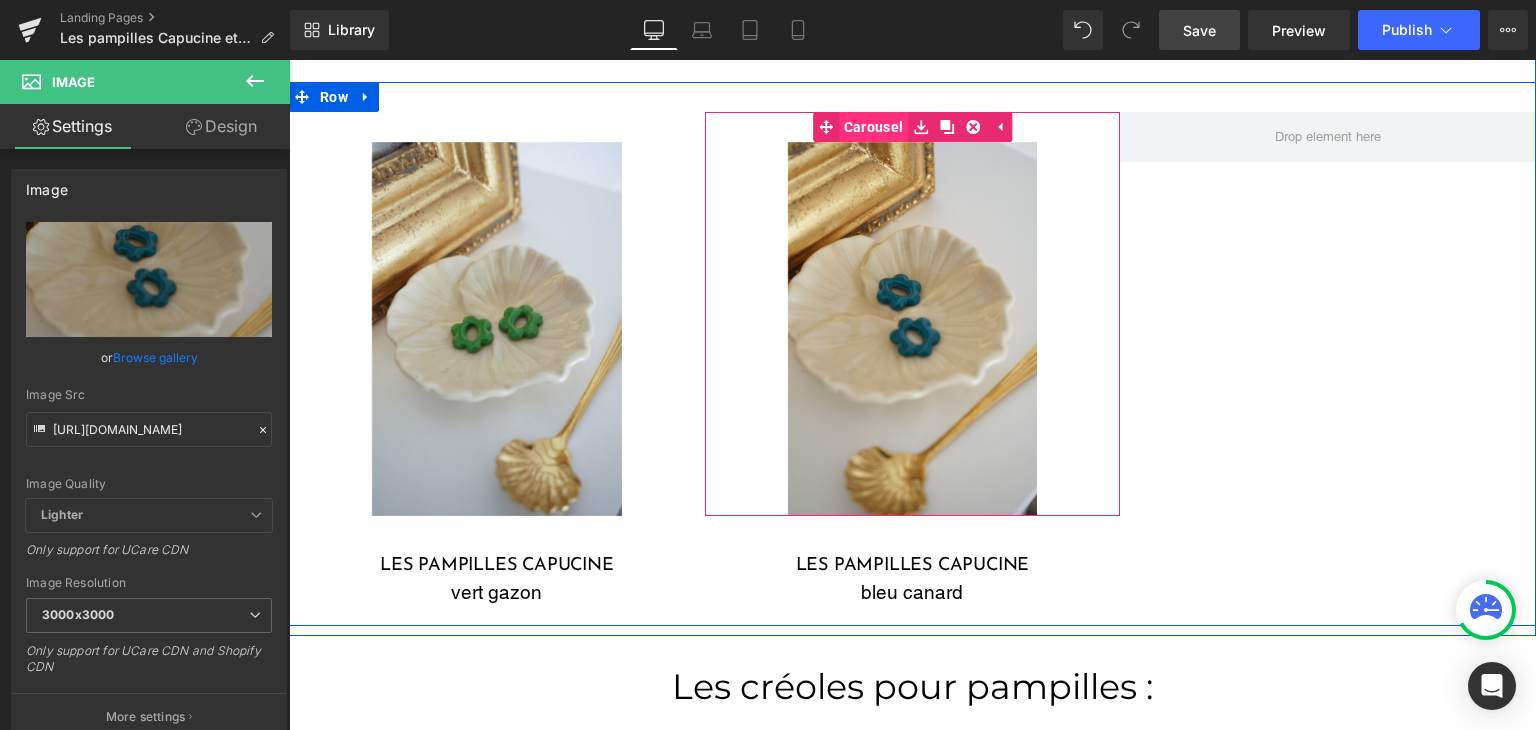 click on "Carousel" at bounding box center [860, 127] 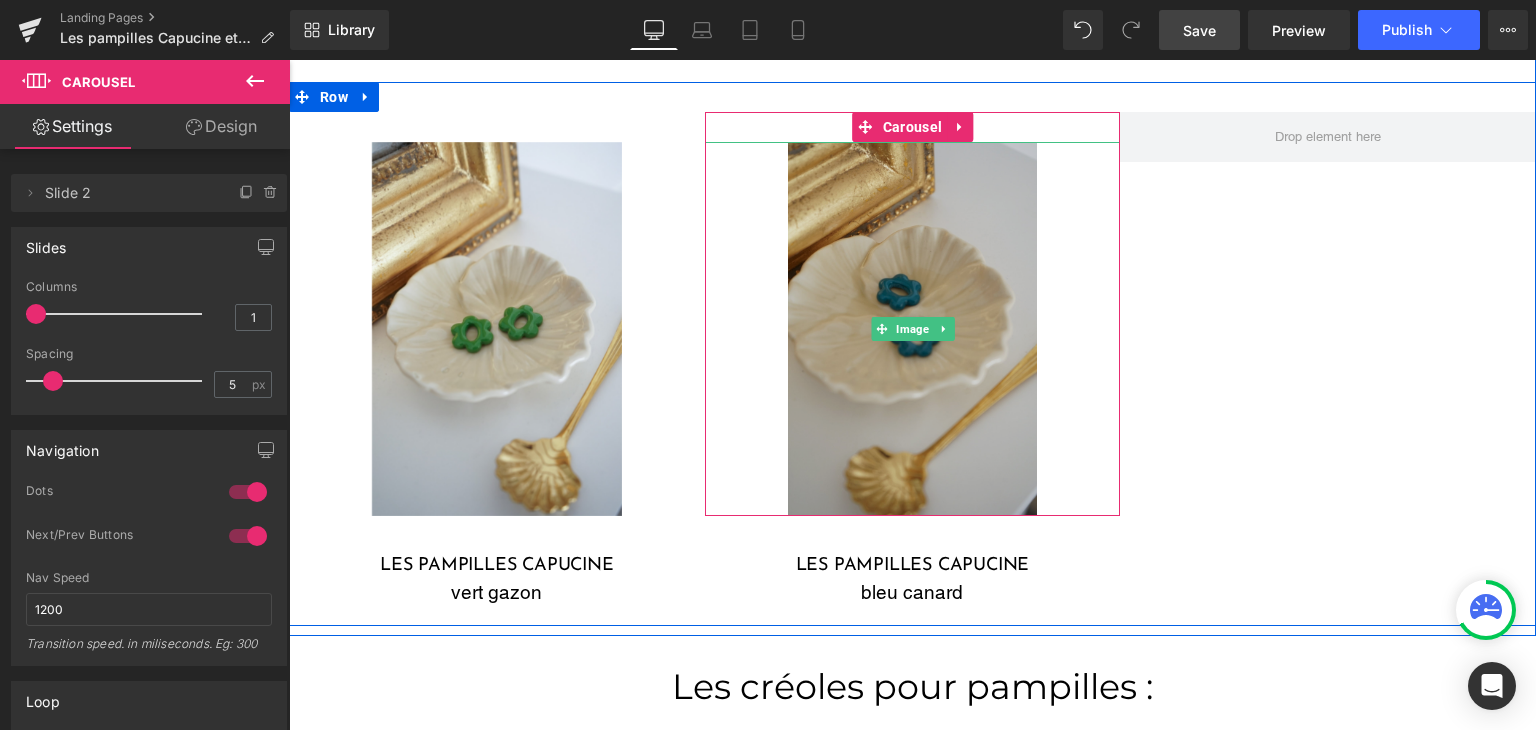 click at bounding box center [913, 329] 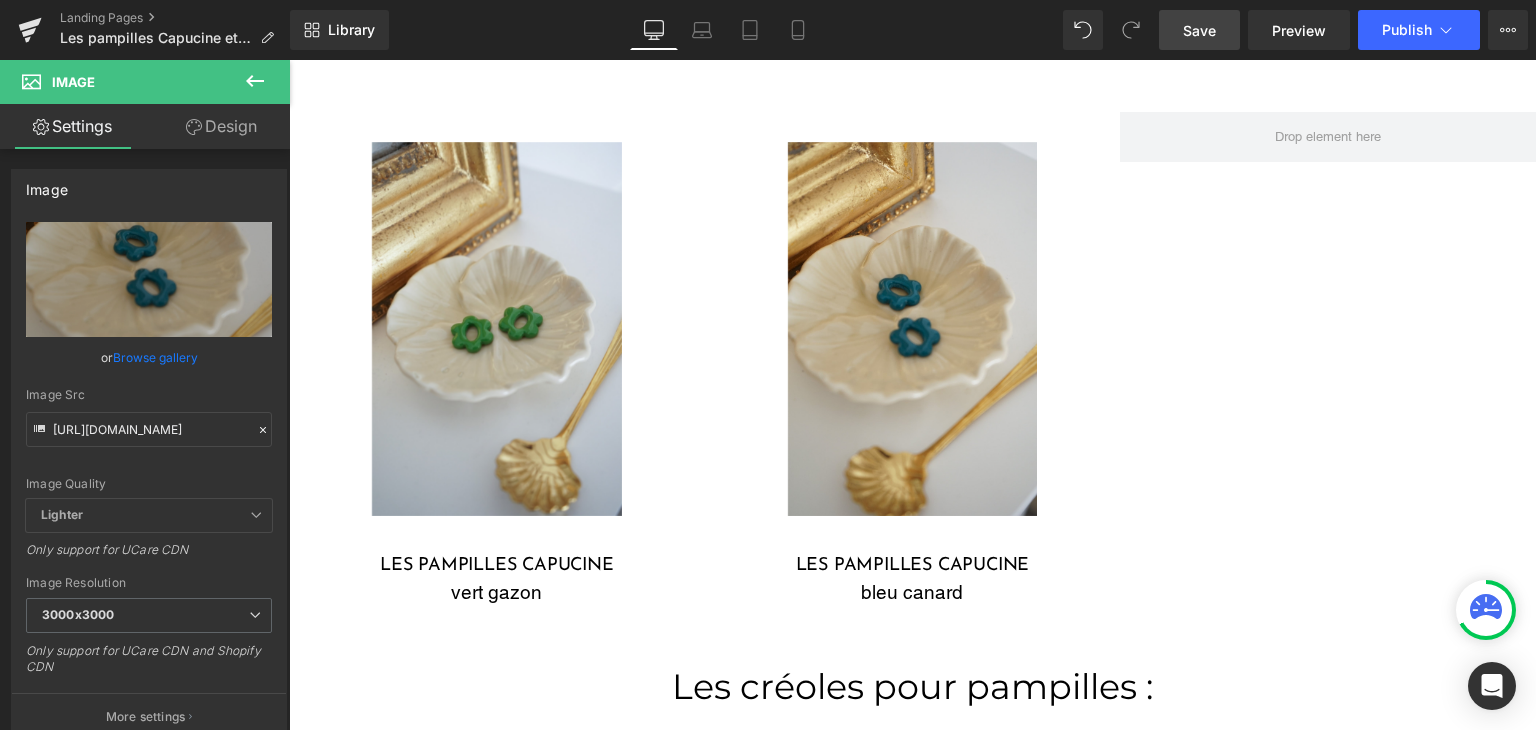 click on "Save" at bounding box center [1199, 30] 